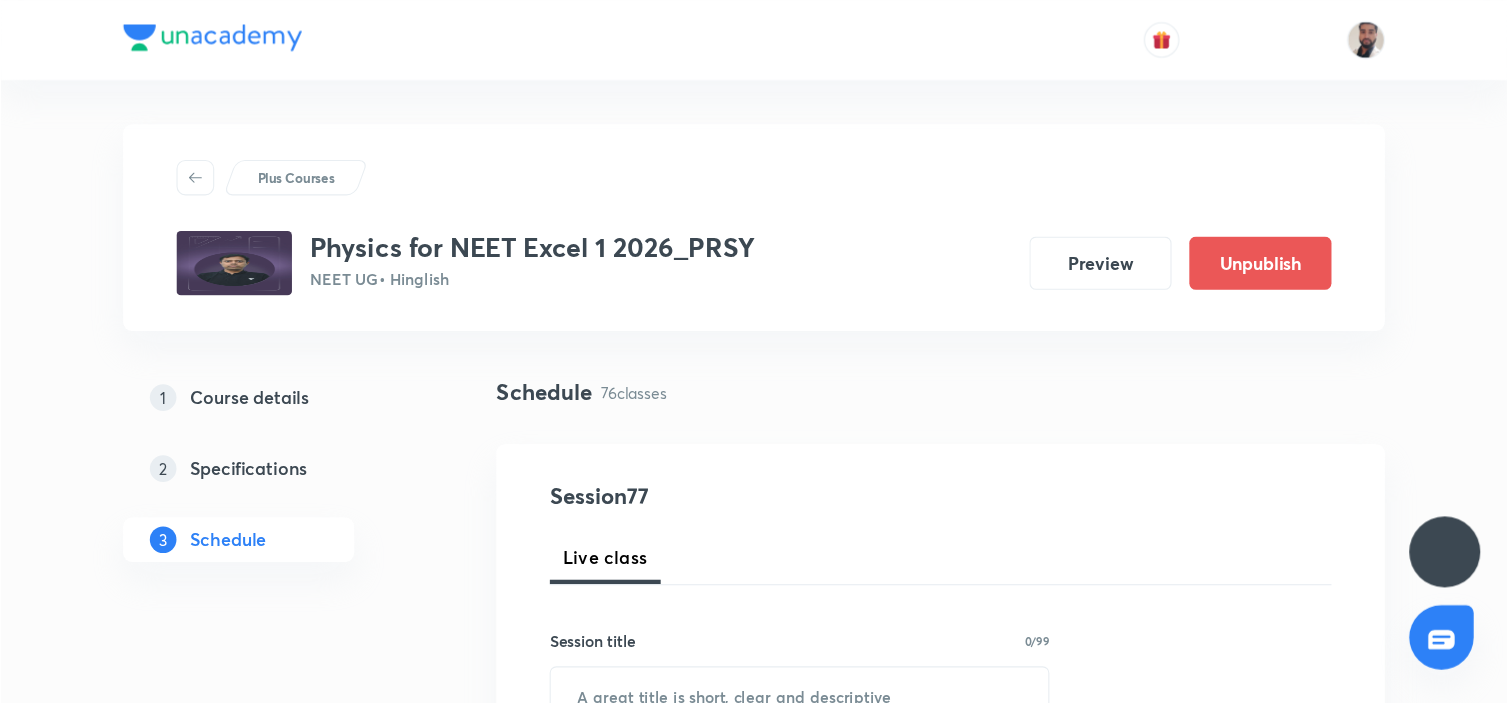 scroll, scrollTop: 0, scrollLeft: 0, axis: both 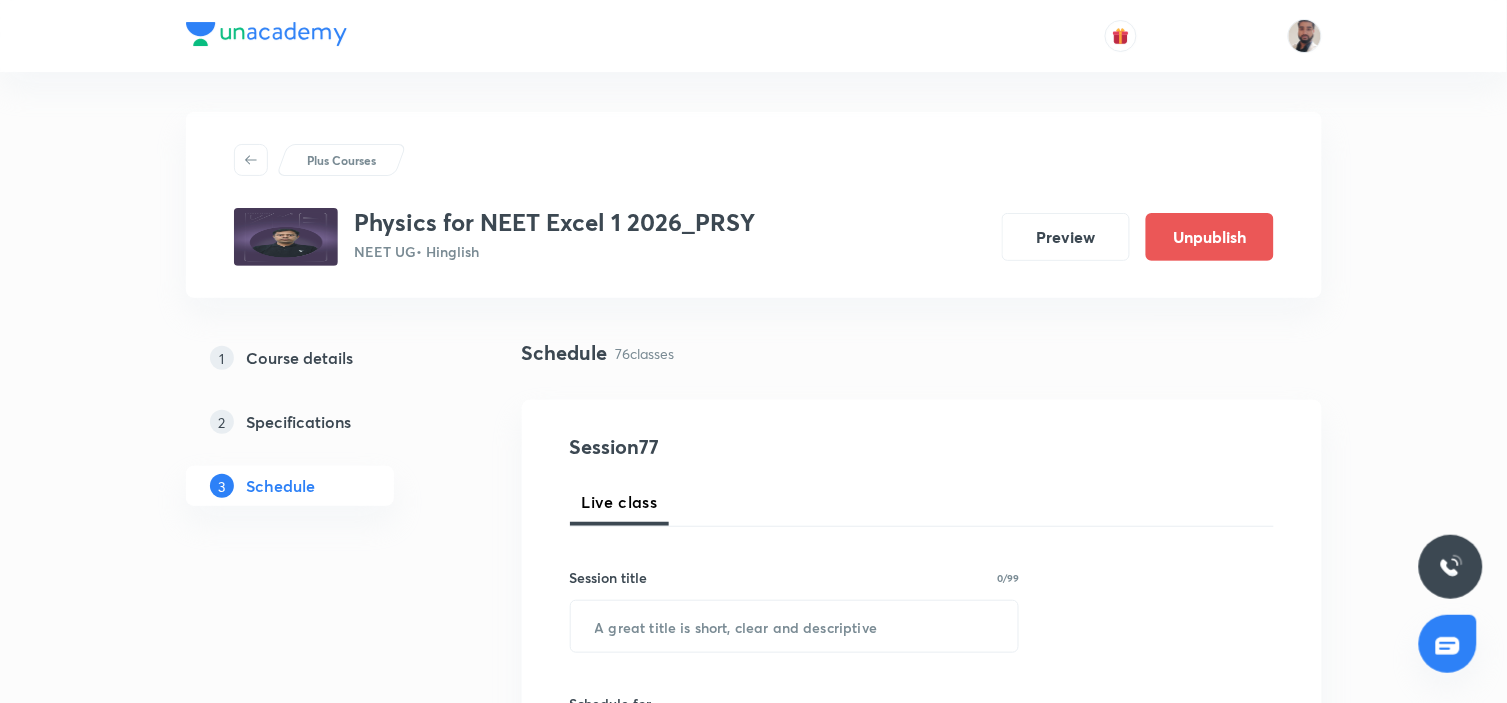 drag, startPoint x: 1513, startPoint y: 14, endPoint x: 1504, endPoint y: 568, distance: 554.0731 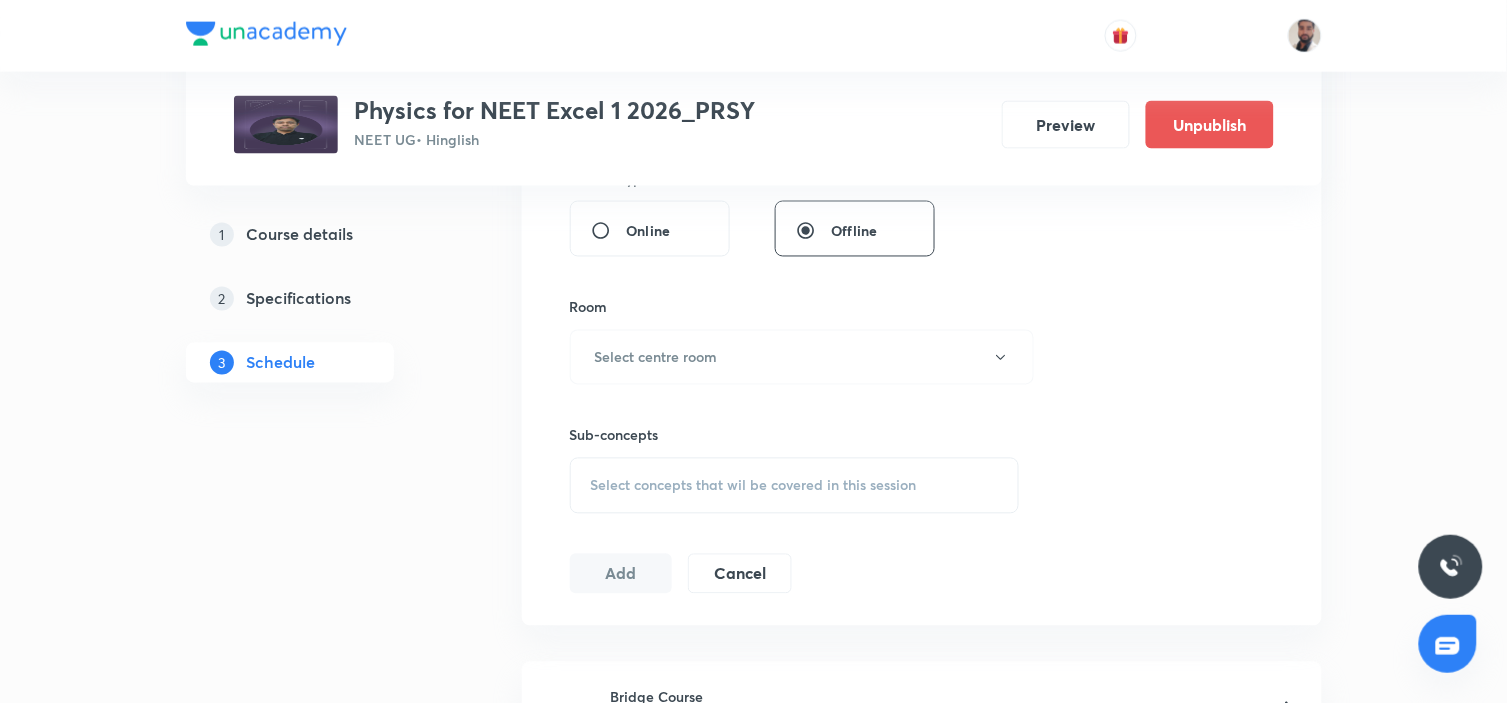 scroll, scrollTop: 1555, scrollLeft: 0, axis: vertical 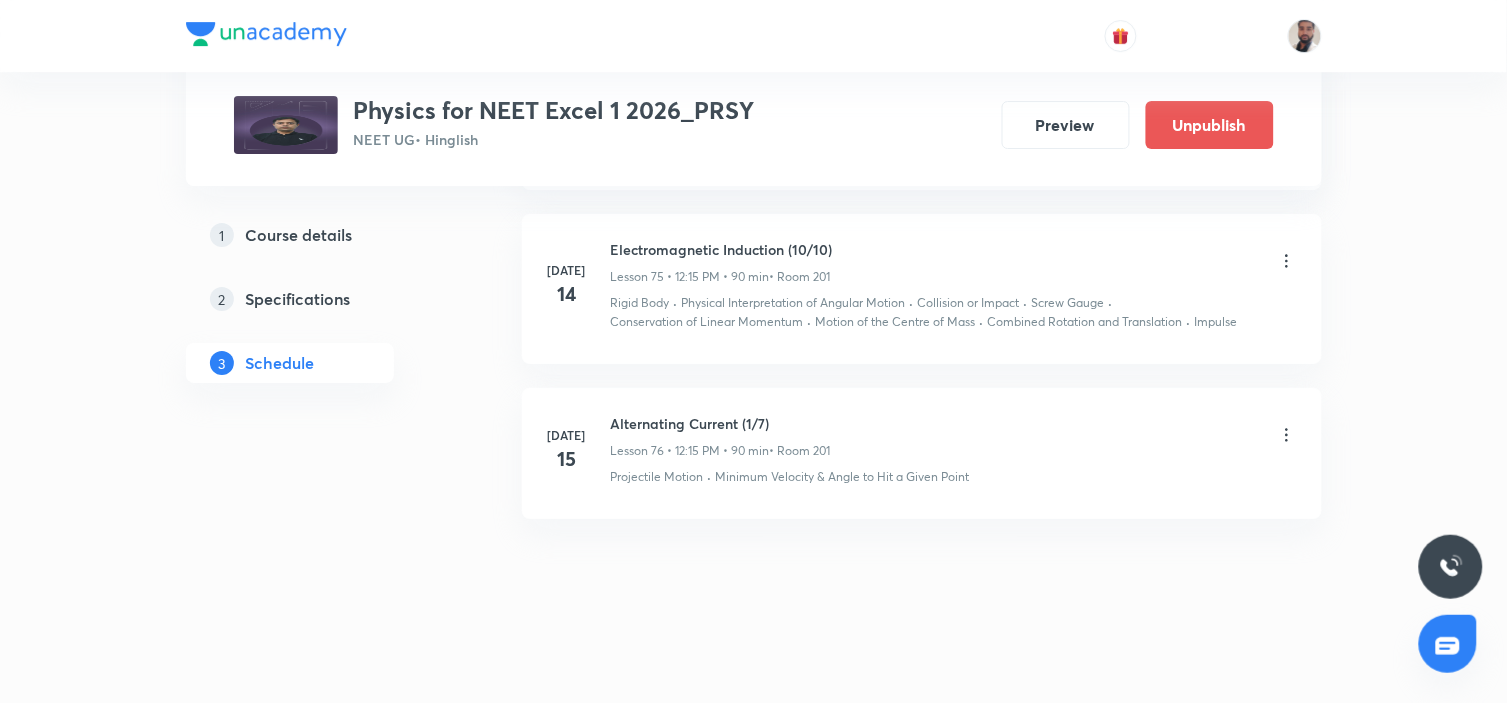 click 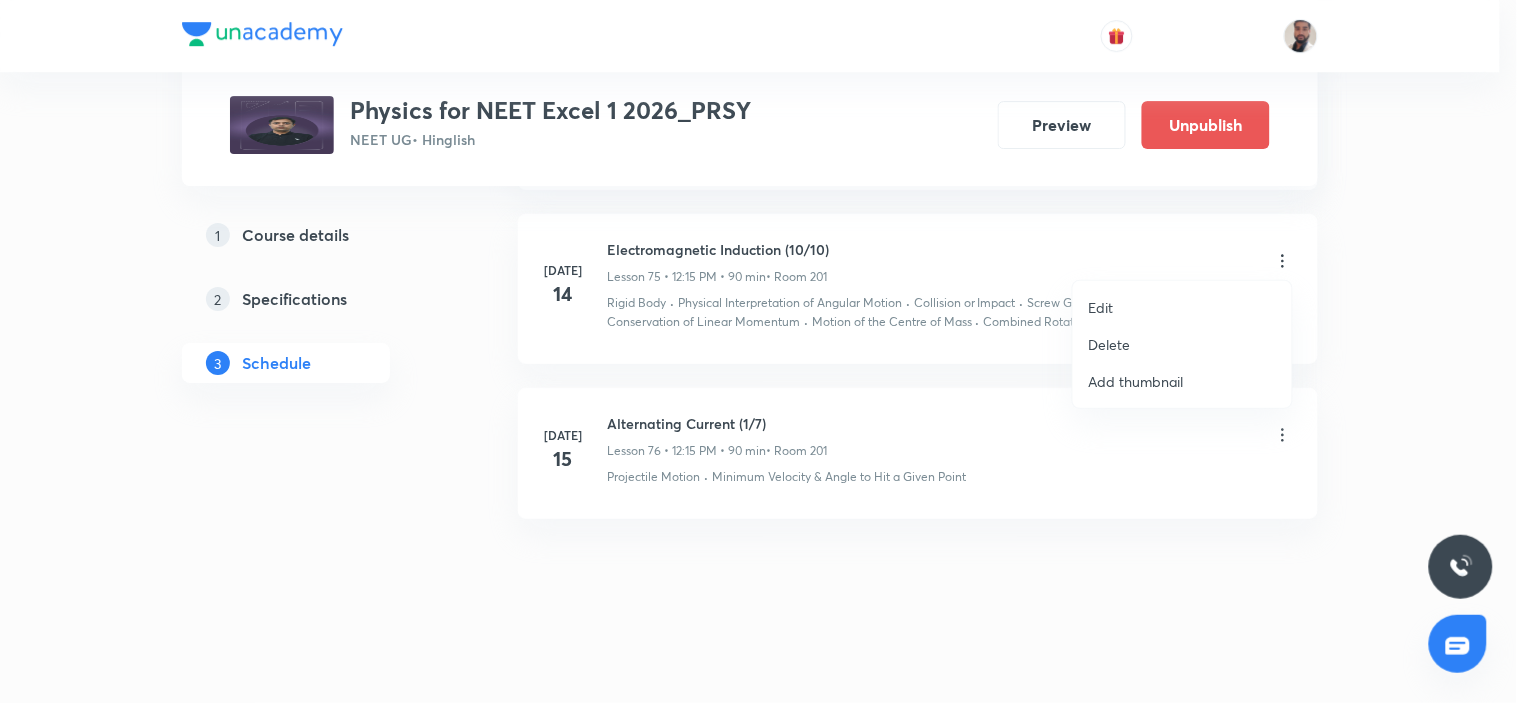 click on "Edit" at bounding box center (1182, 307) 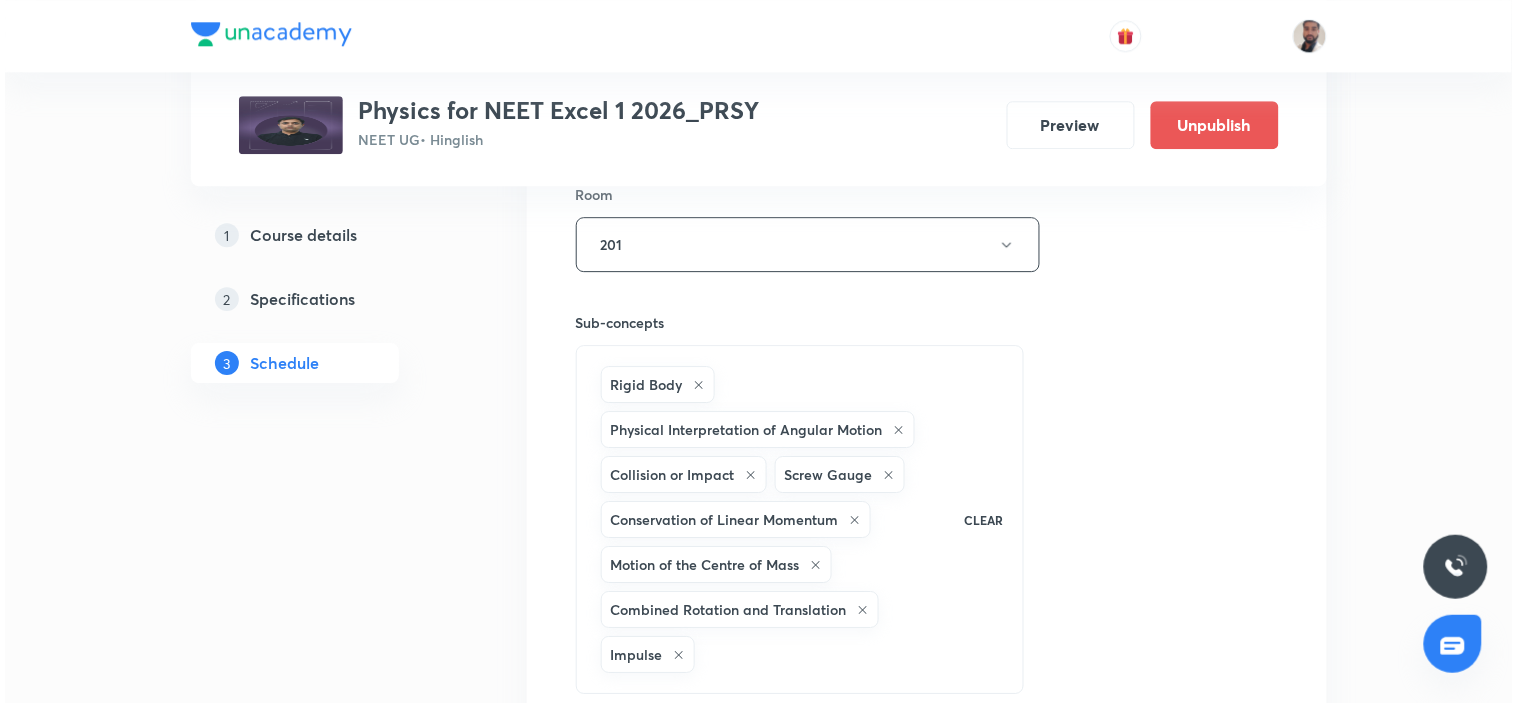 scroll, scrollTop: 12815, scrollLeft: 0, axis: vertical 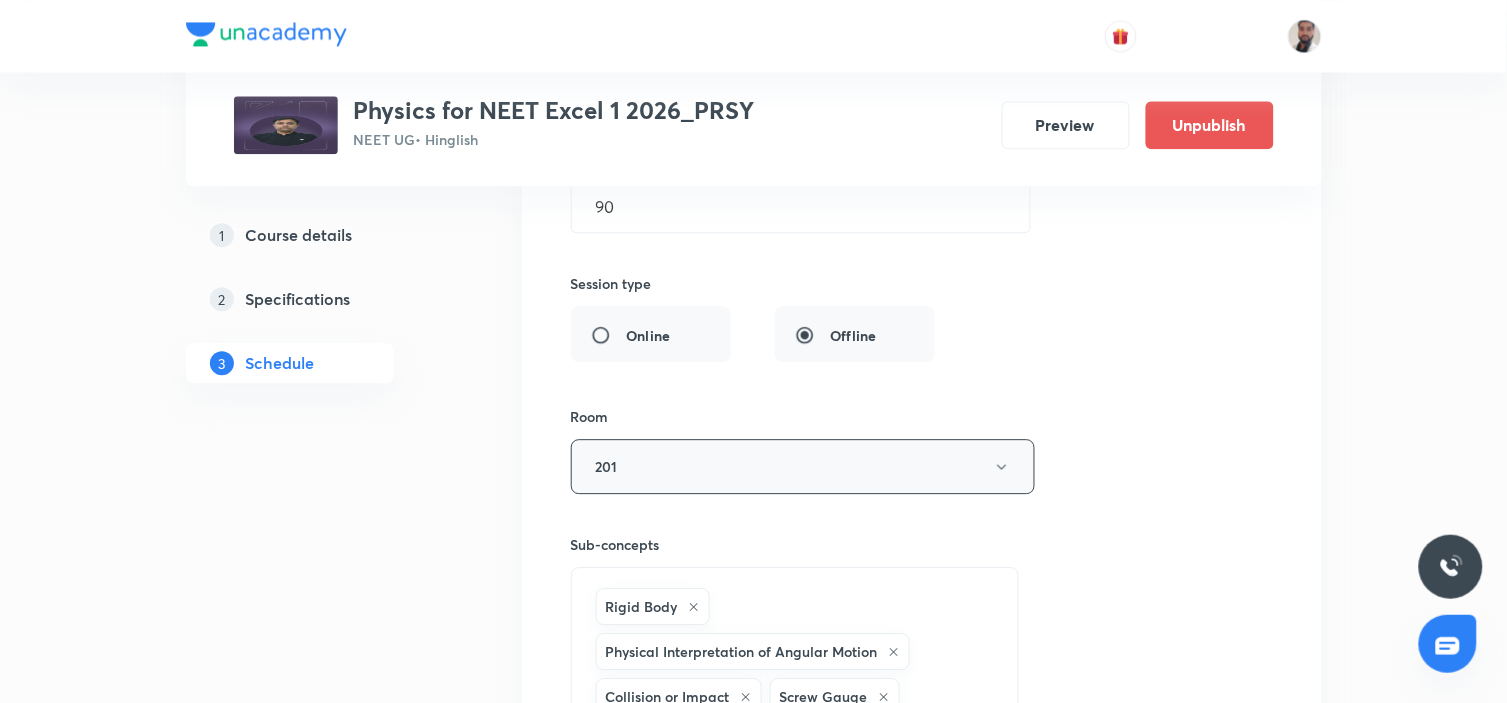 click on "201" at bounding box center [803, 466] 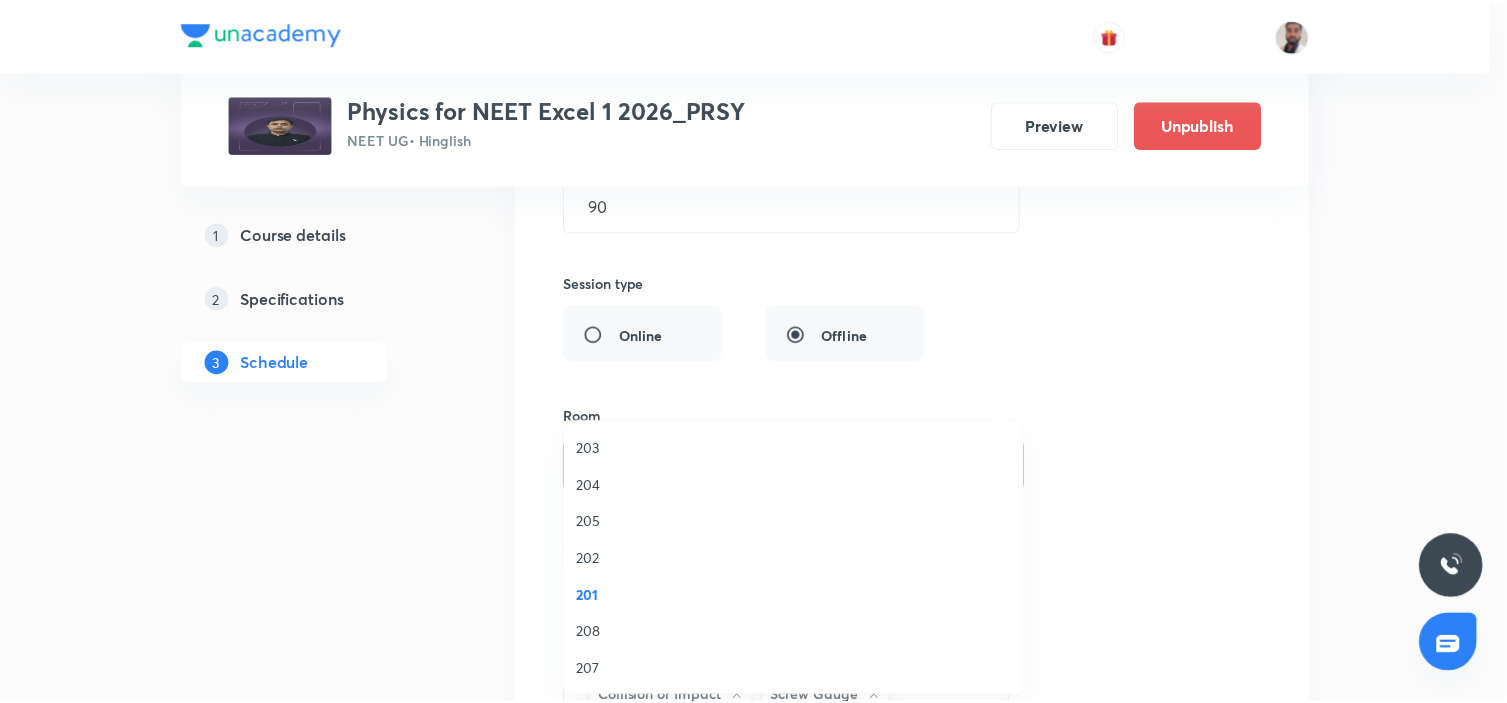 scroll, scrollTop: 38, scrollLeft: 0, axis: vertical 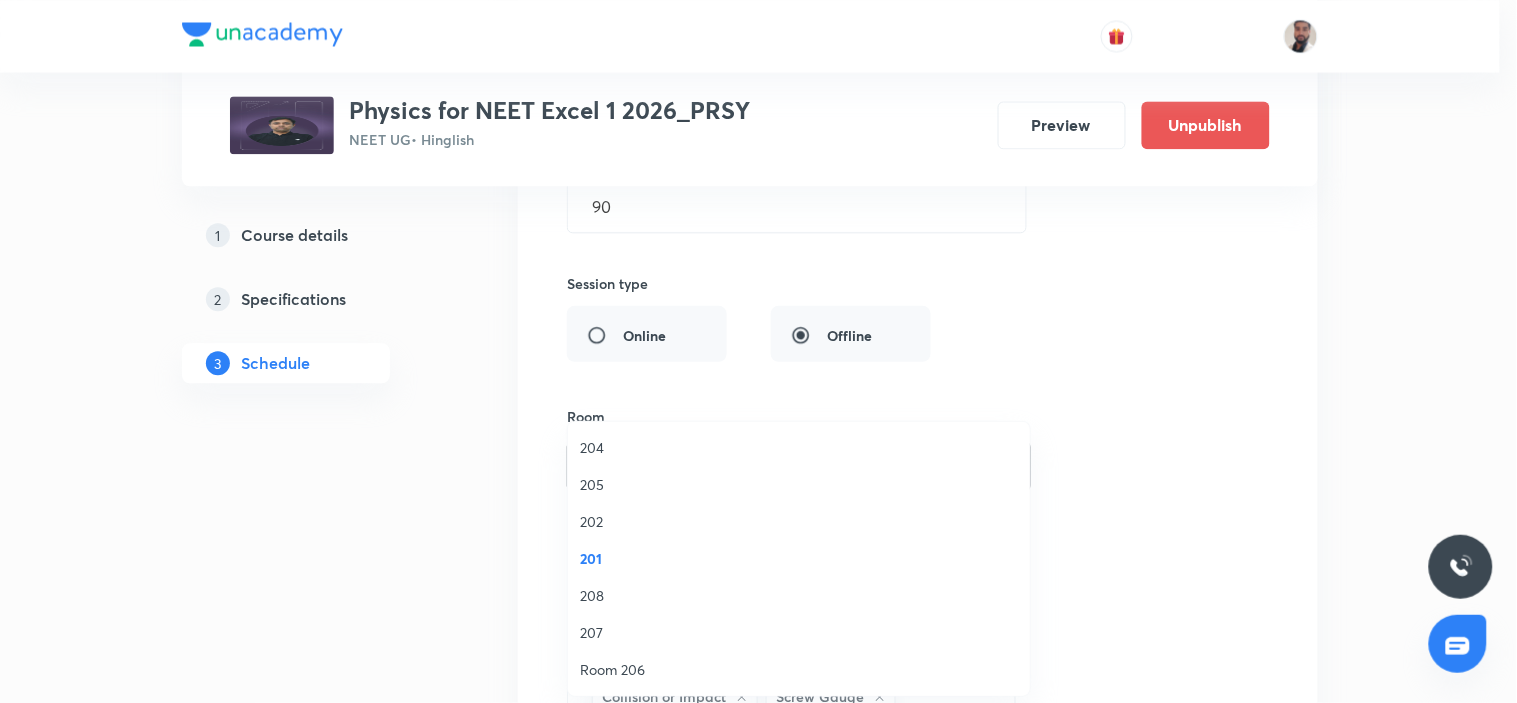click on "Room 206" at bounding box center (799, 669) 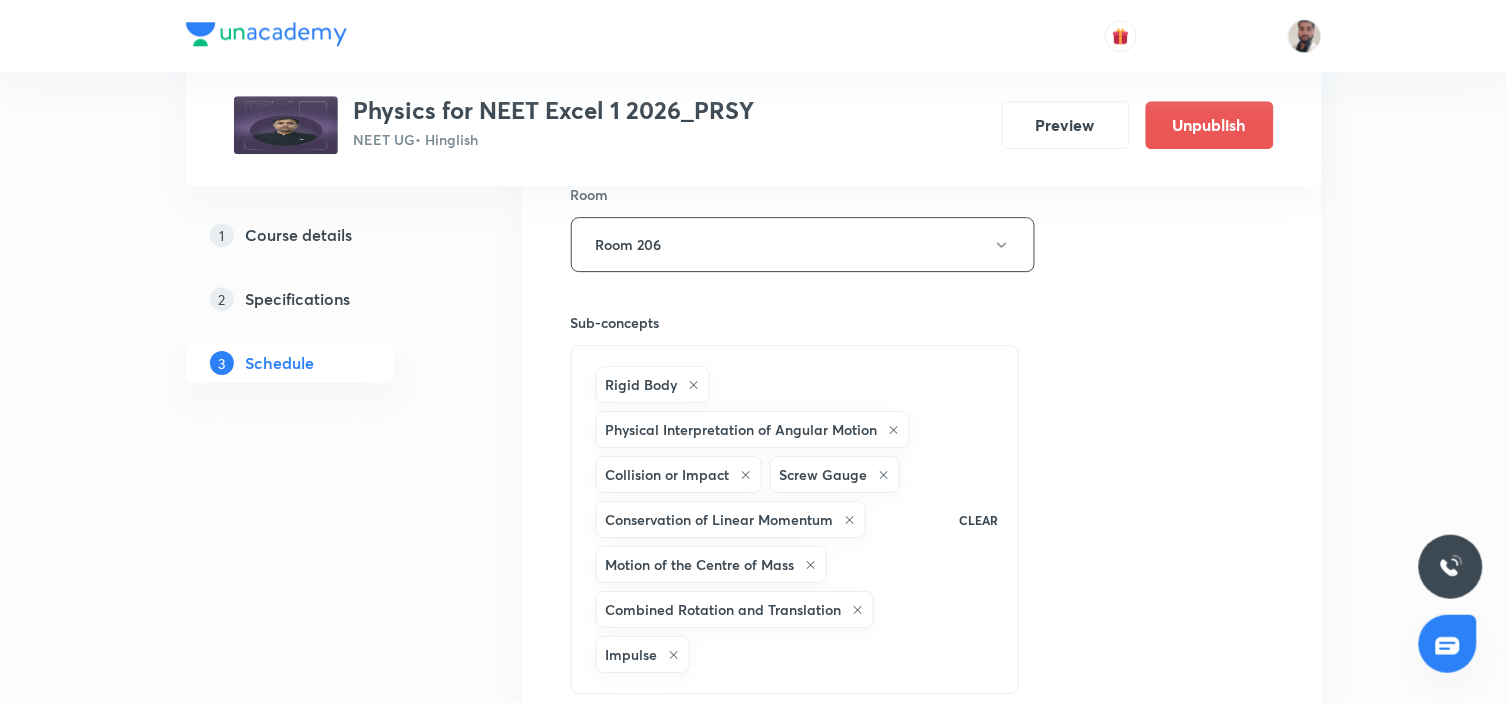 scroll, scrollTop: 13371, scrollLeft: 0, axis: vertical 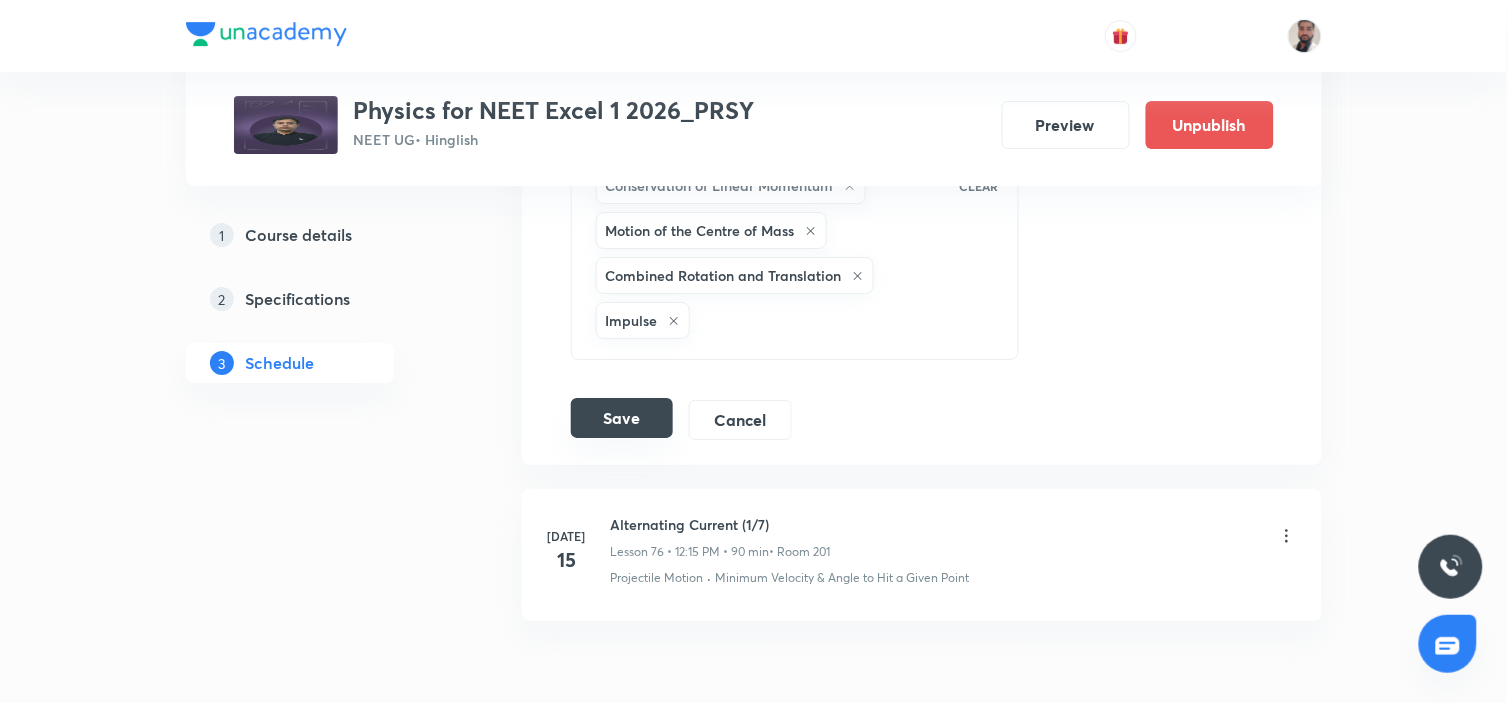 click on "Save" at bounding box center [622, 418] 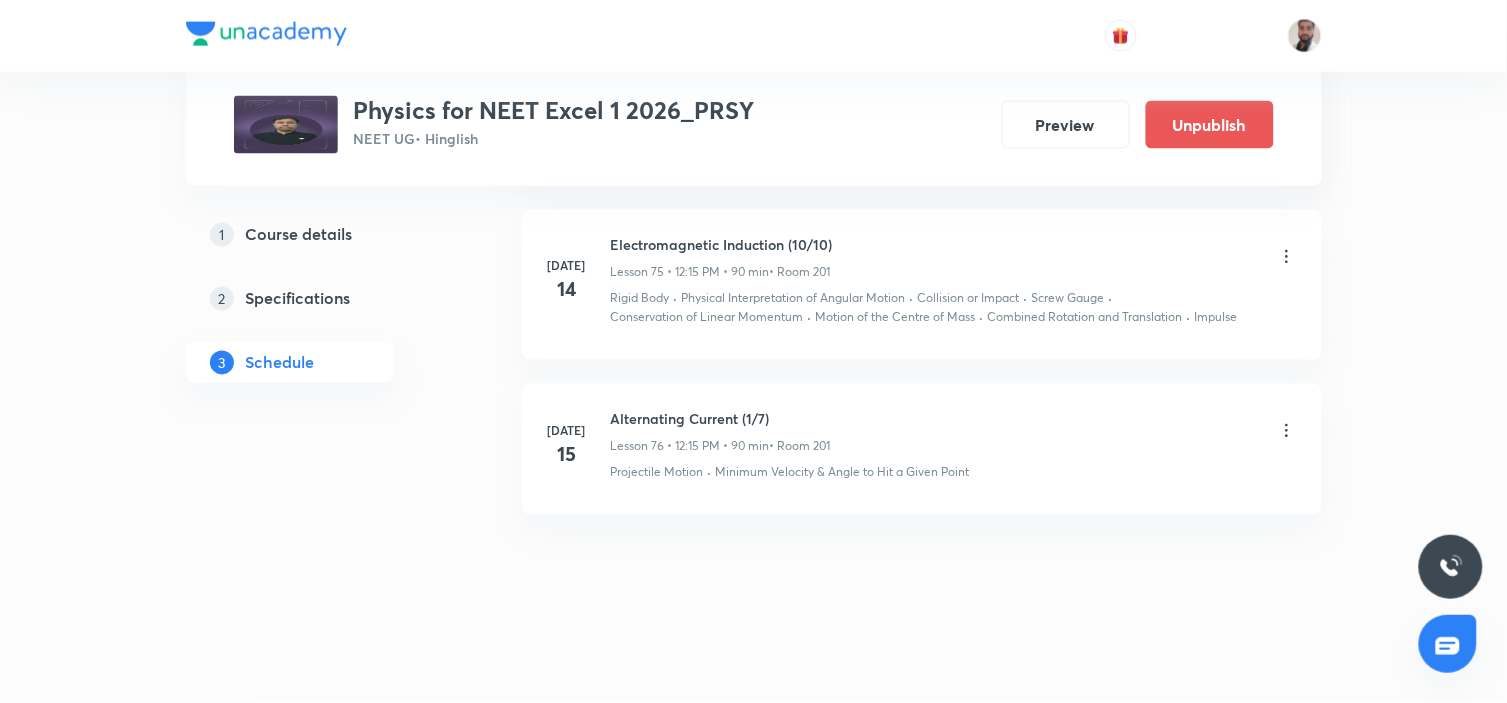 scroll, scrollTop: 12451, scrollLeft: 0, axis: vertical 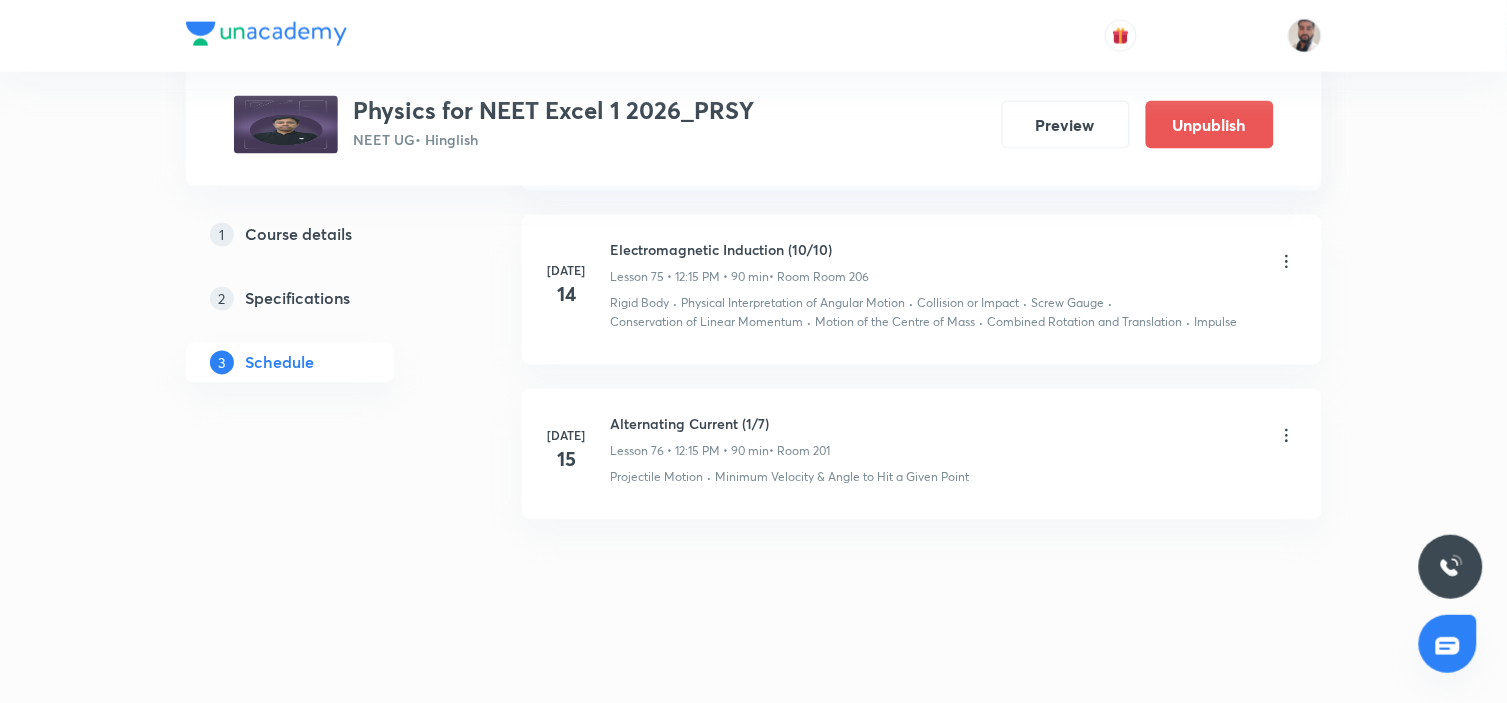 click 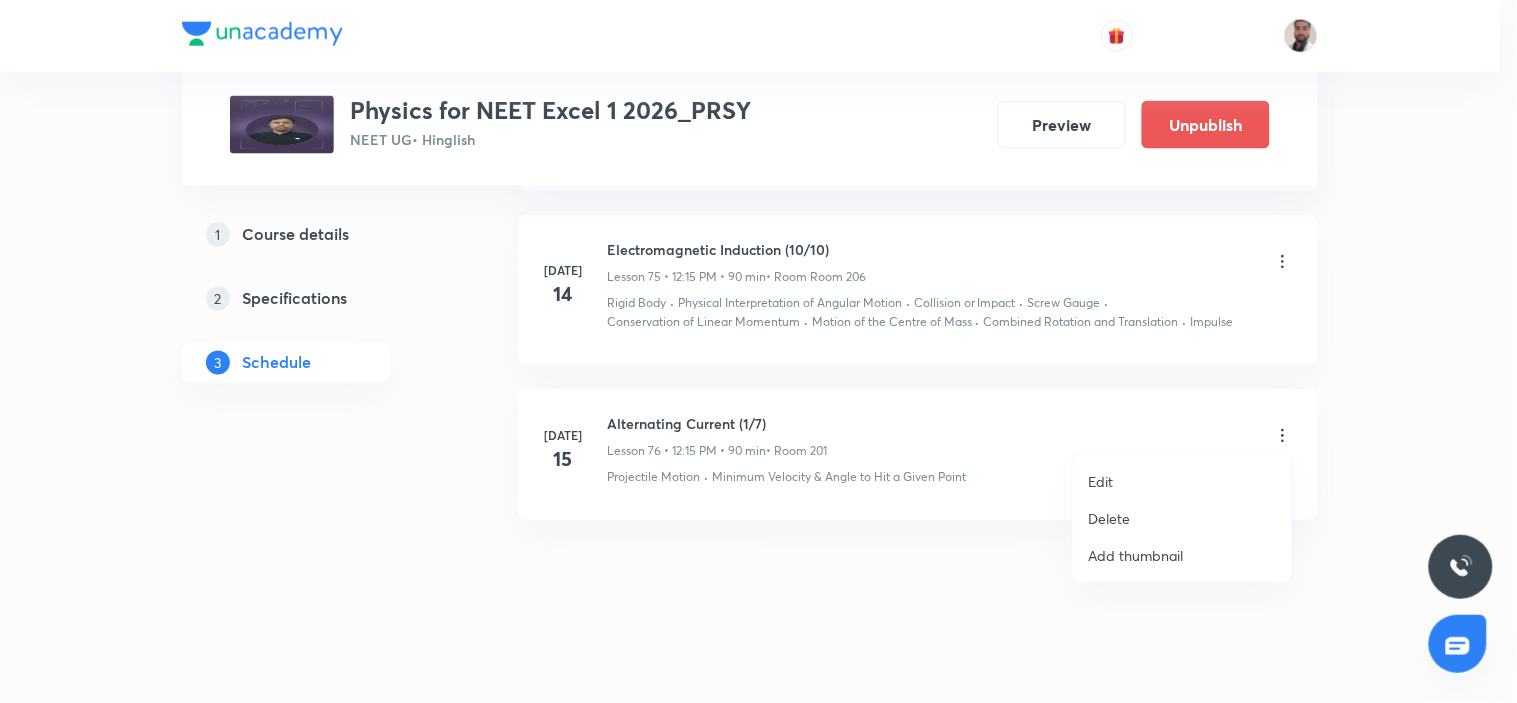 click on "Edit" at bounding box center (1182, 481) 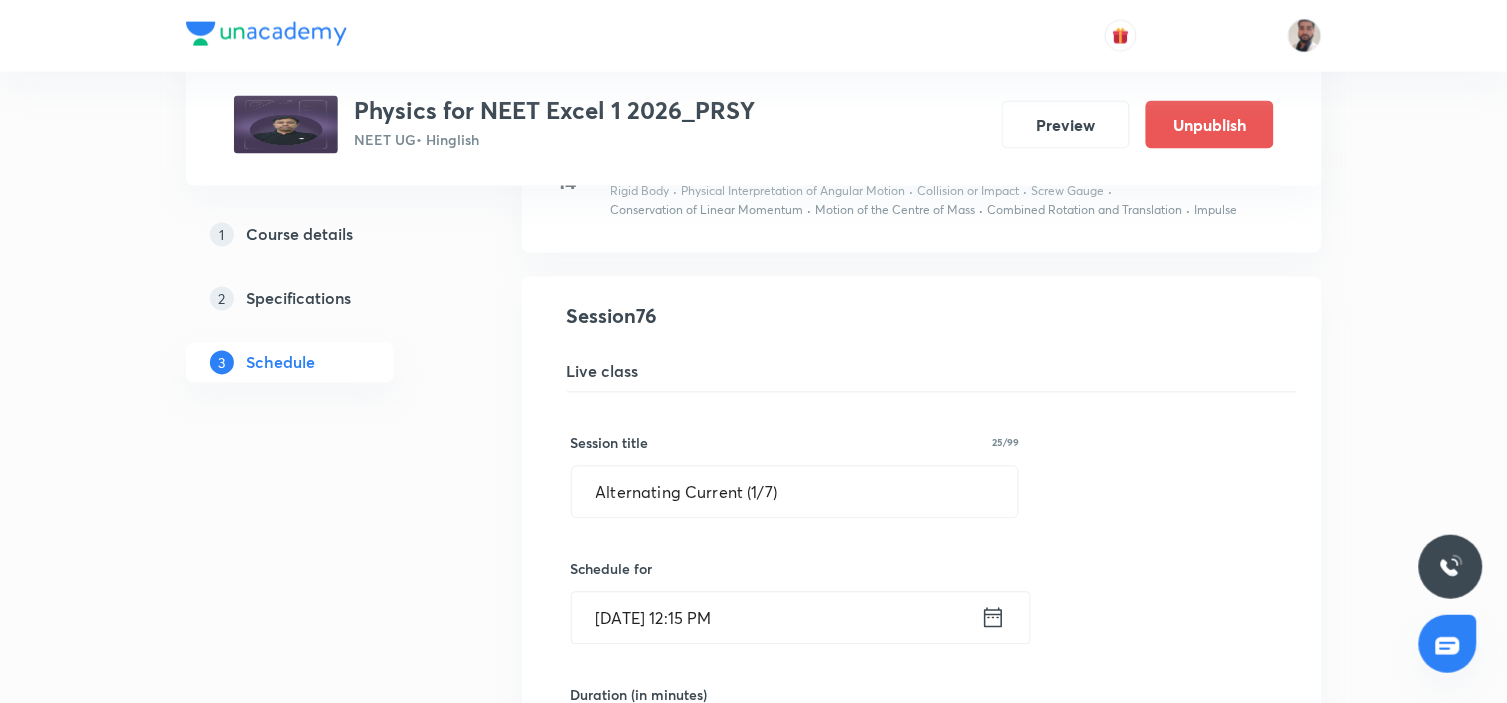 scroll, scrollTop: 12562, scrollLeft: 0, axis: vertical 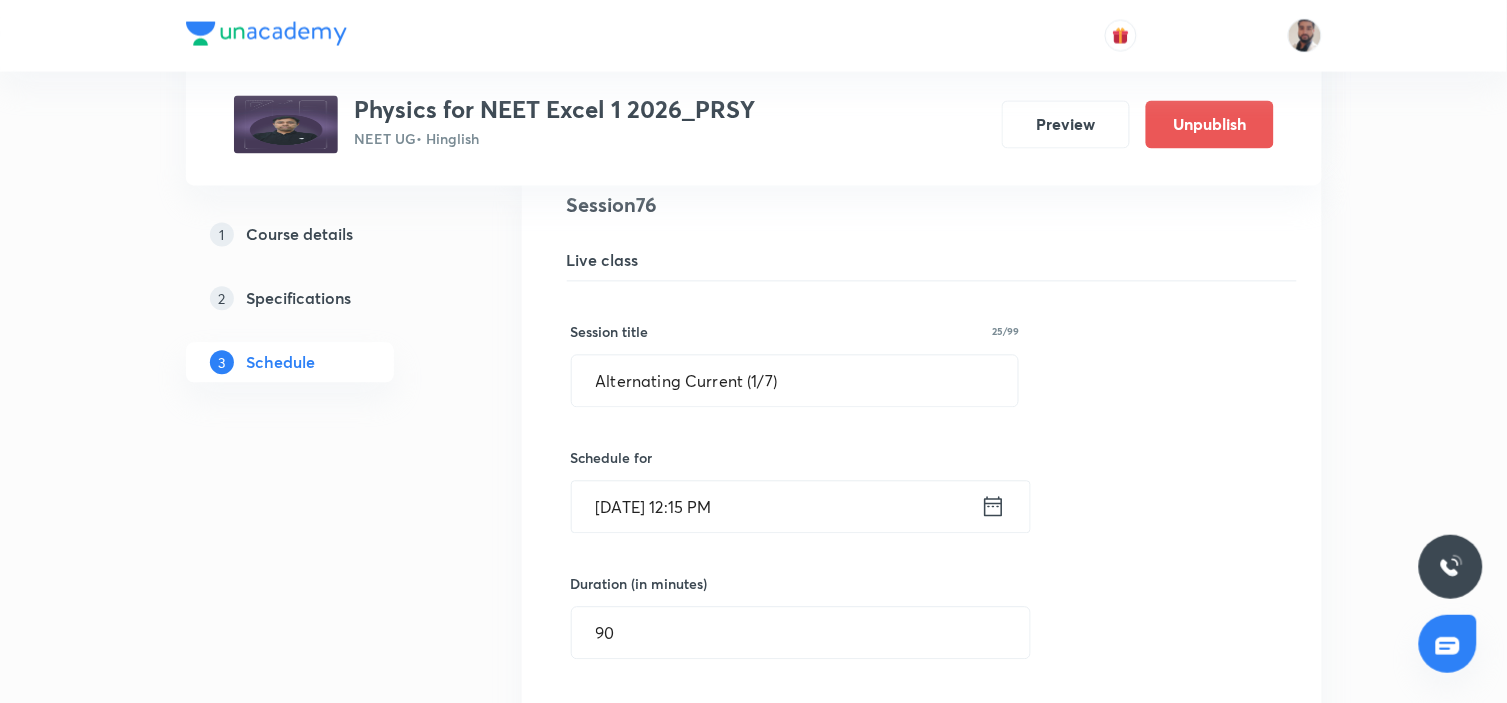 click 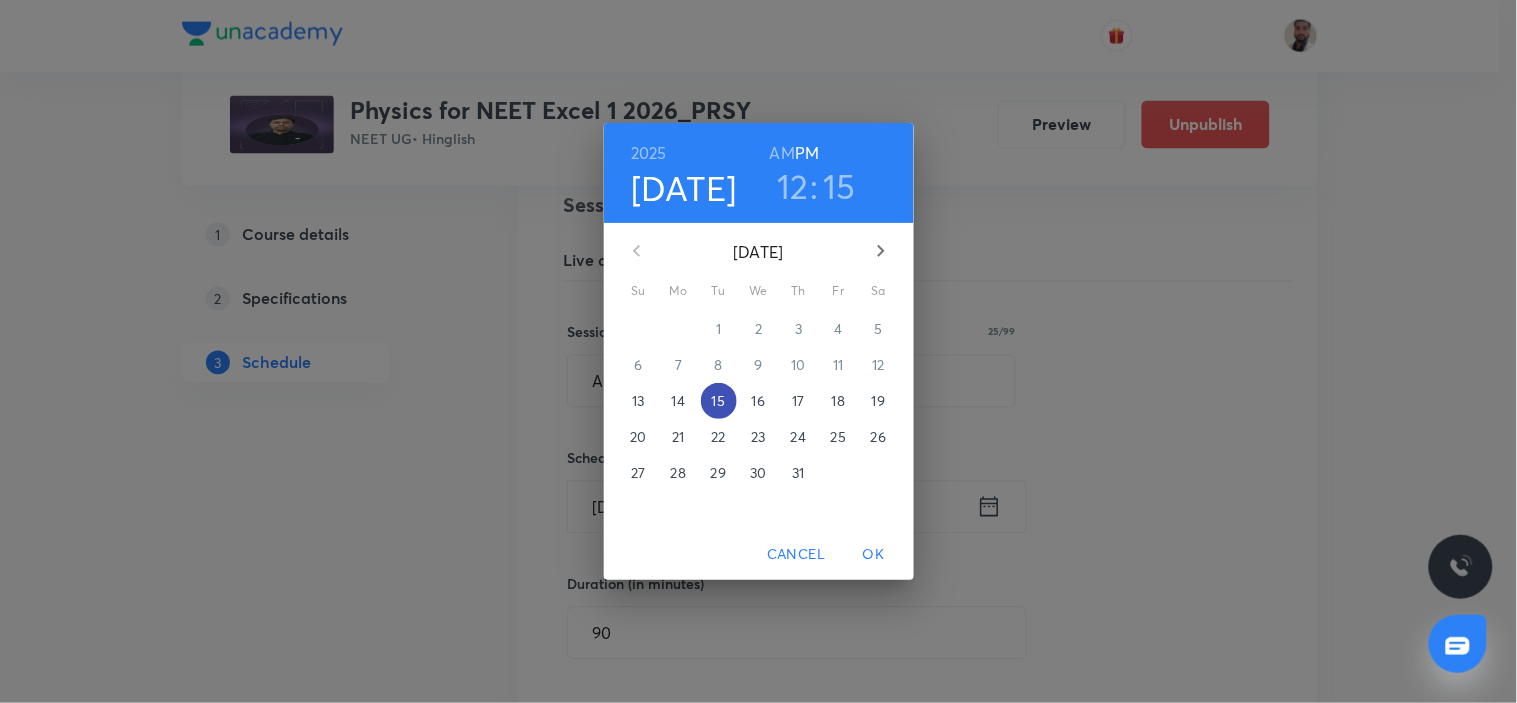 click on "15" at bounding box center [718, 401] 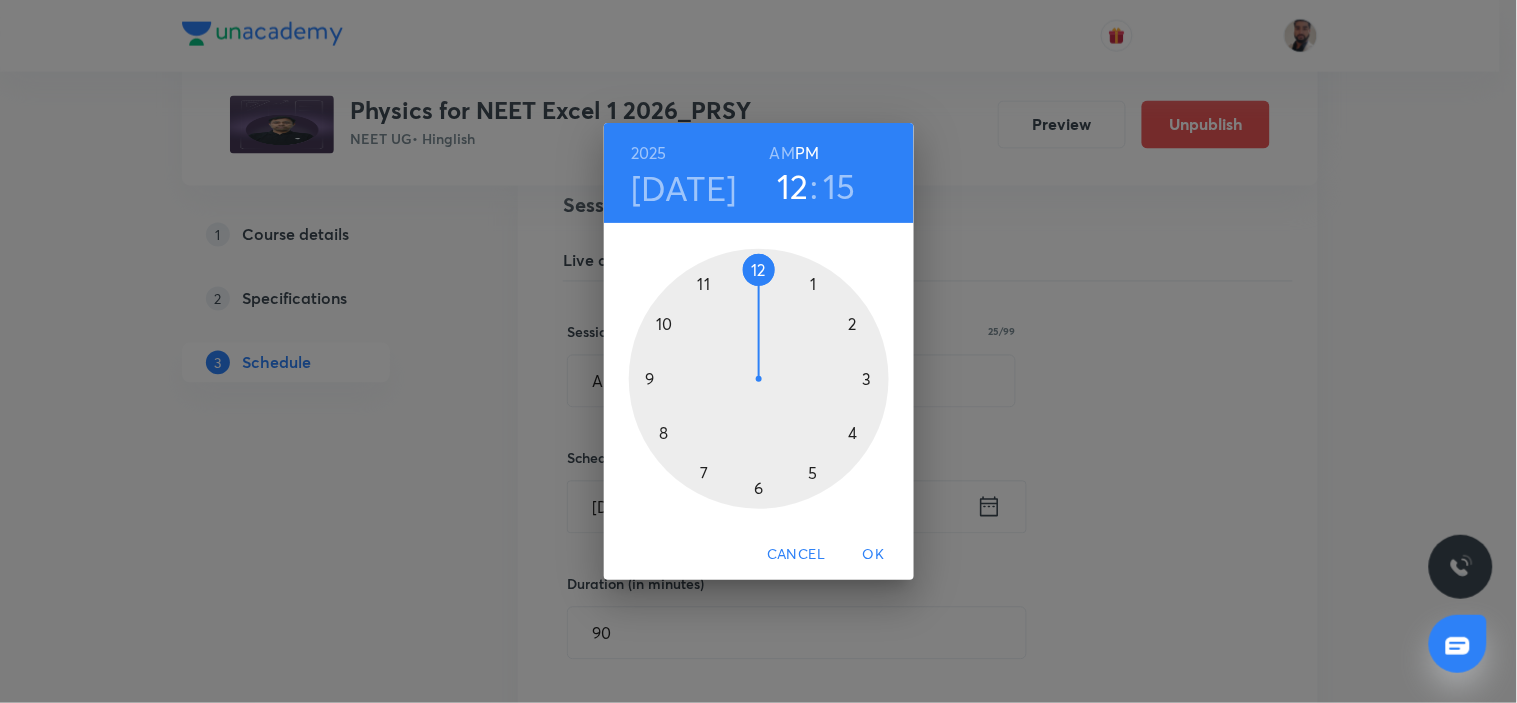 click on "Cancel" at bounding box center (796, 554) 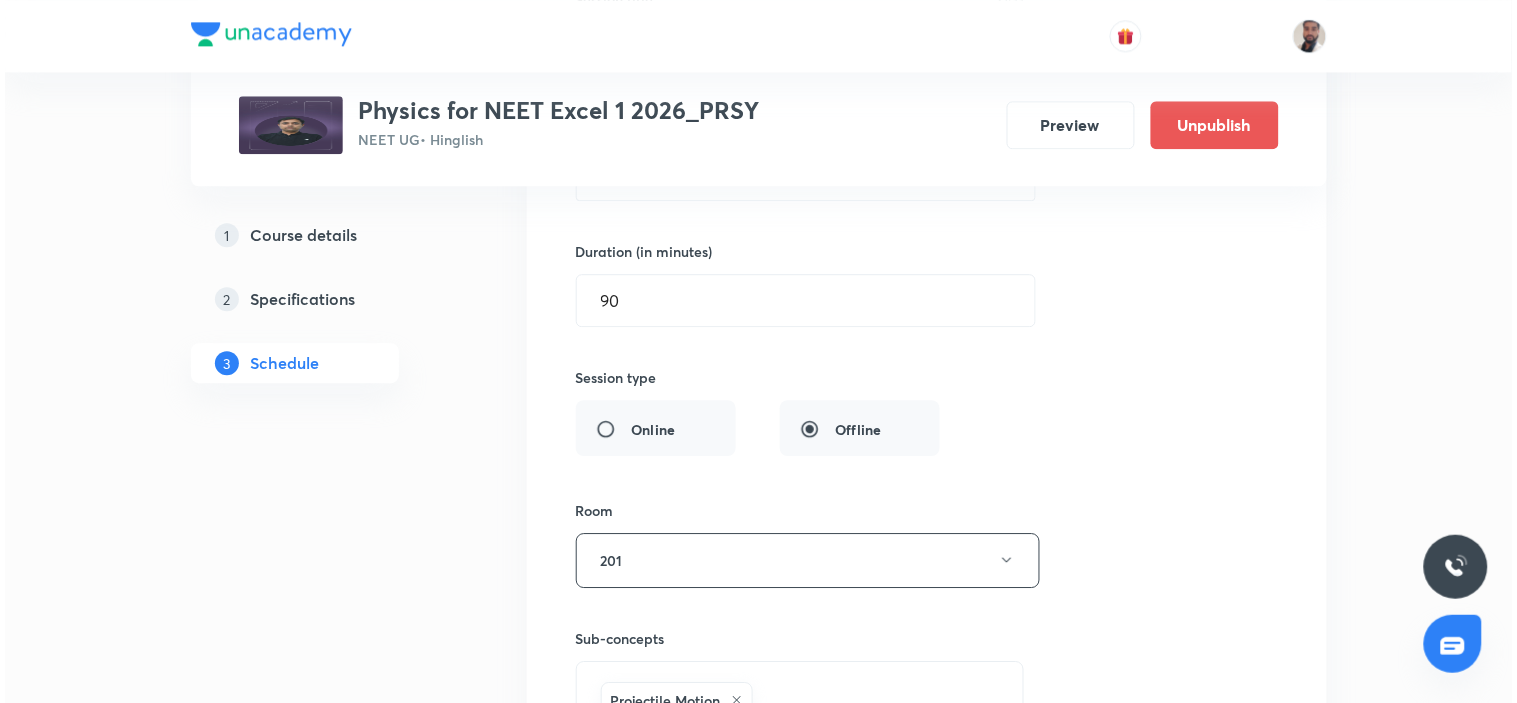 scroll, scrollTop: 13006, scrollLeft: 0, axis: vertical 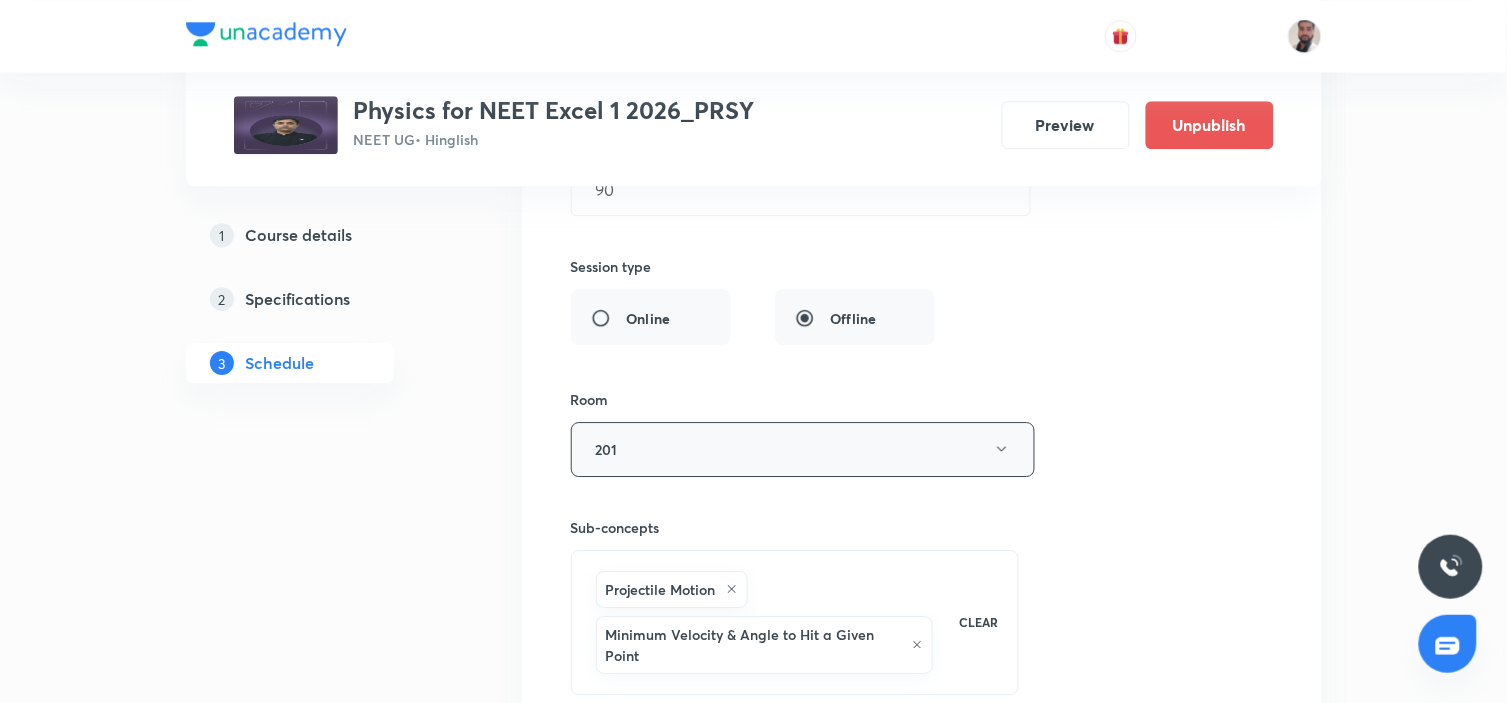 click on "201" at bounding box center [803, 449] 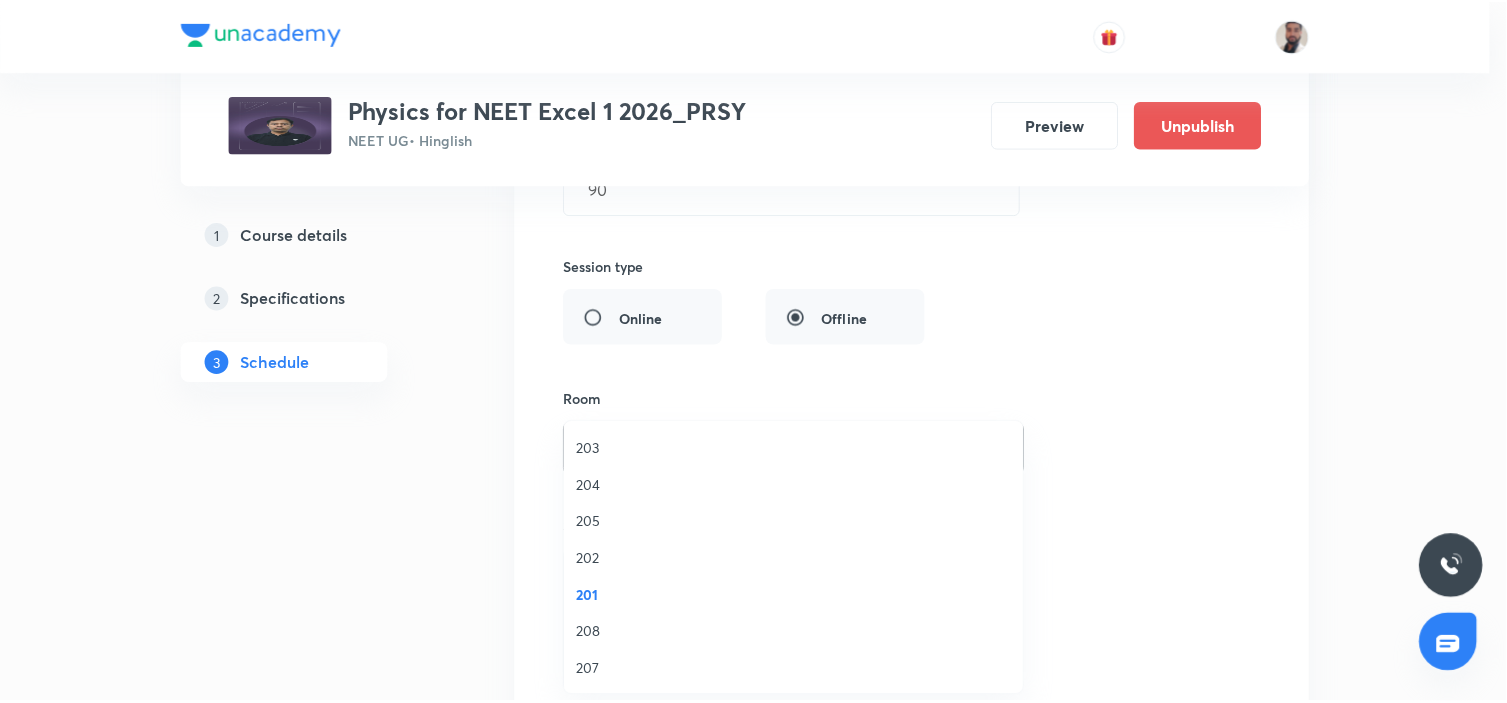 scroll, scrollTop: 38, scrollLeft: 0, axis: vertical 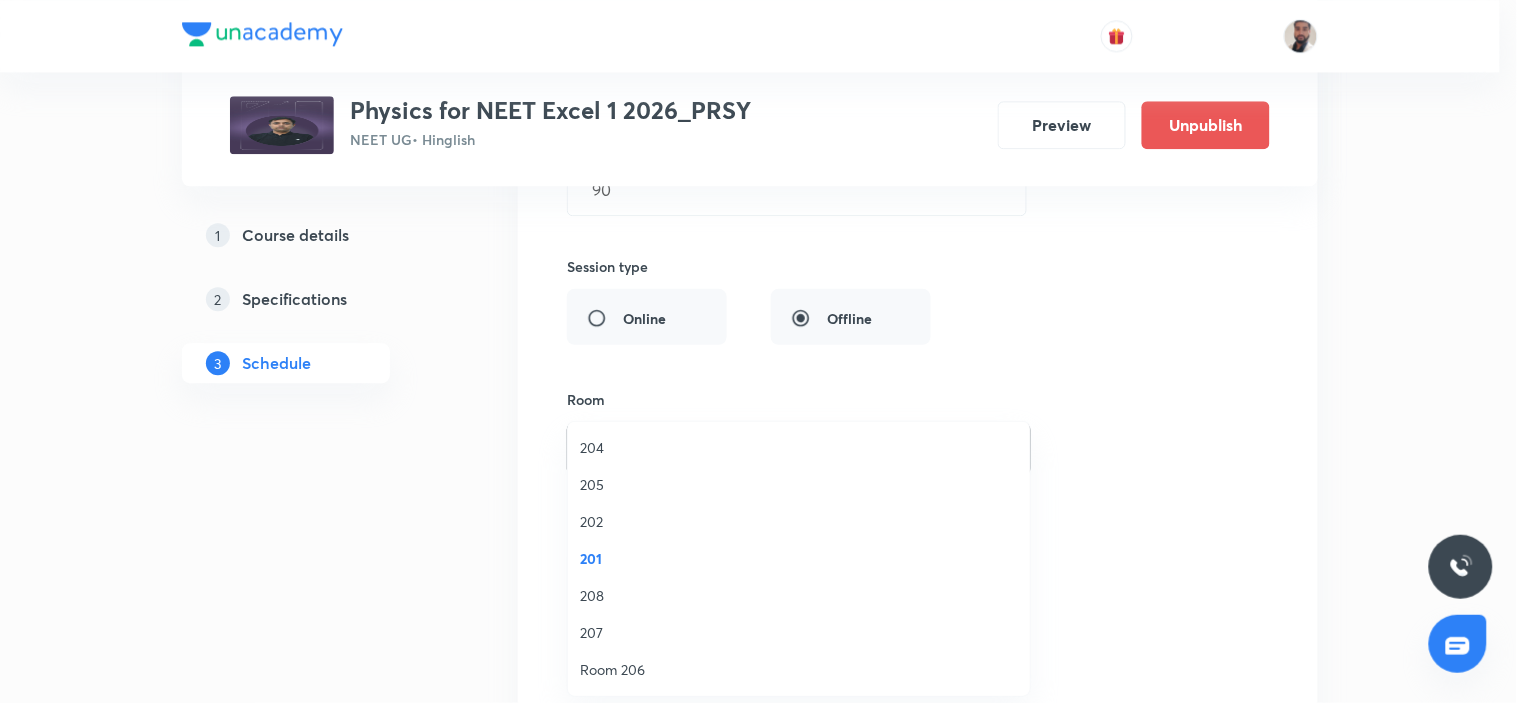 click on "Room 206" at bounding box center [799, 669] 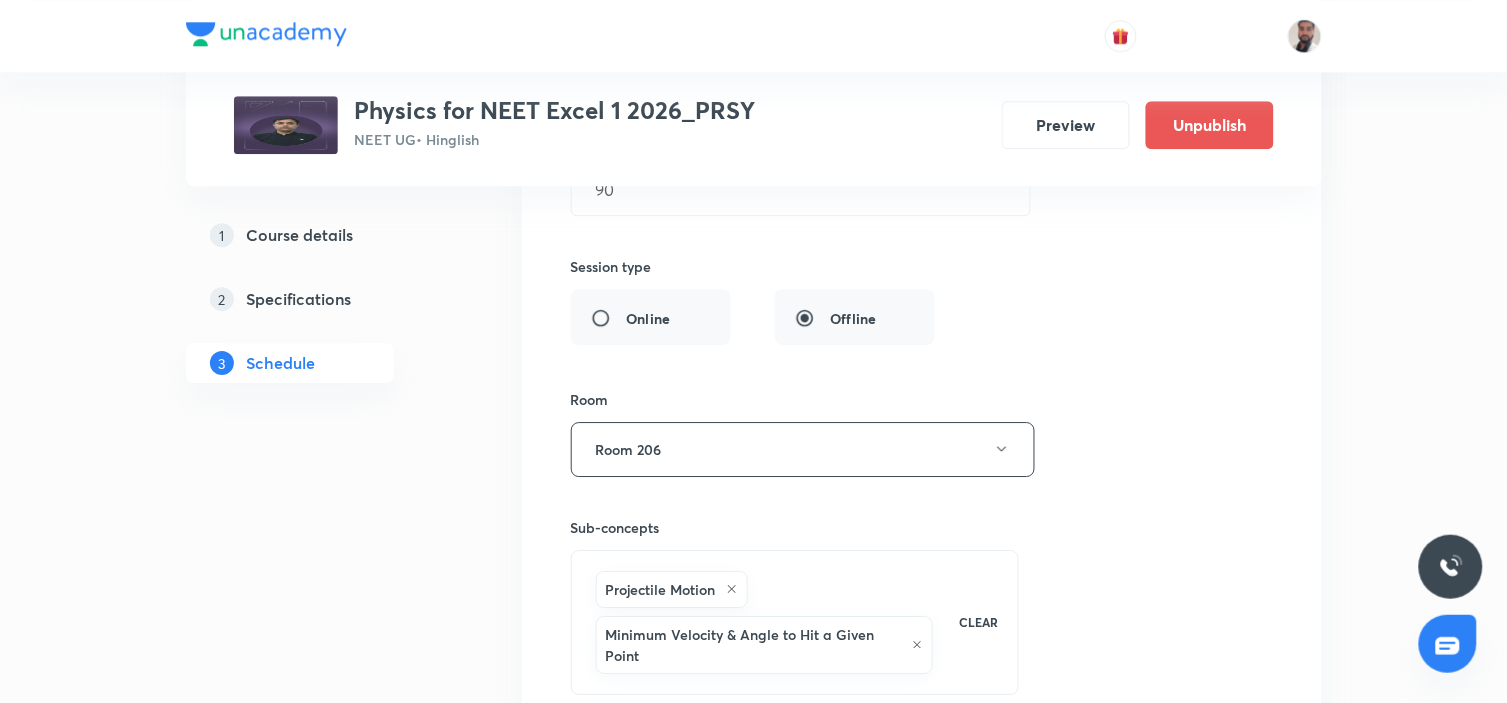 click on "1 Course details 2 Specifications 3 Schedule" at bounding box center [322, -5858] 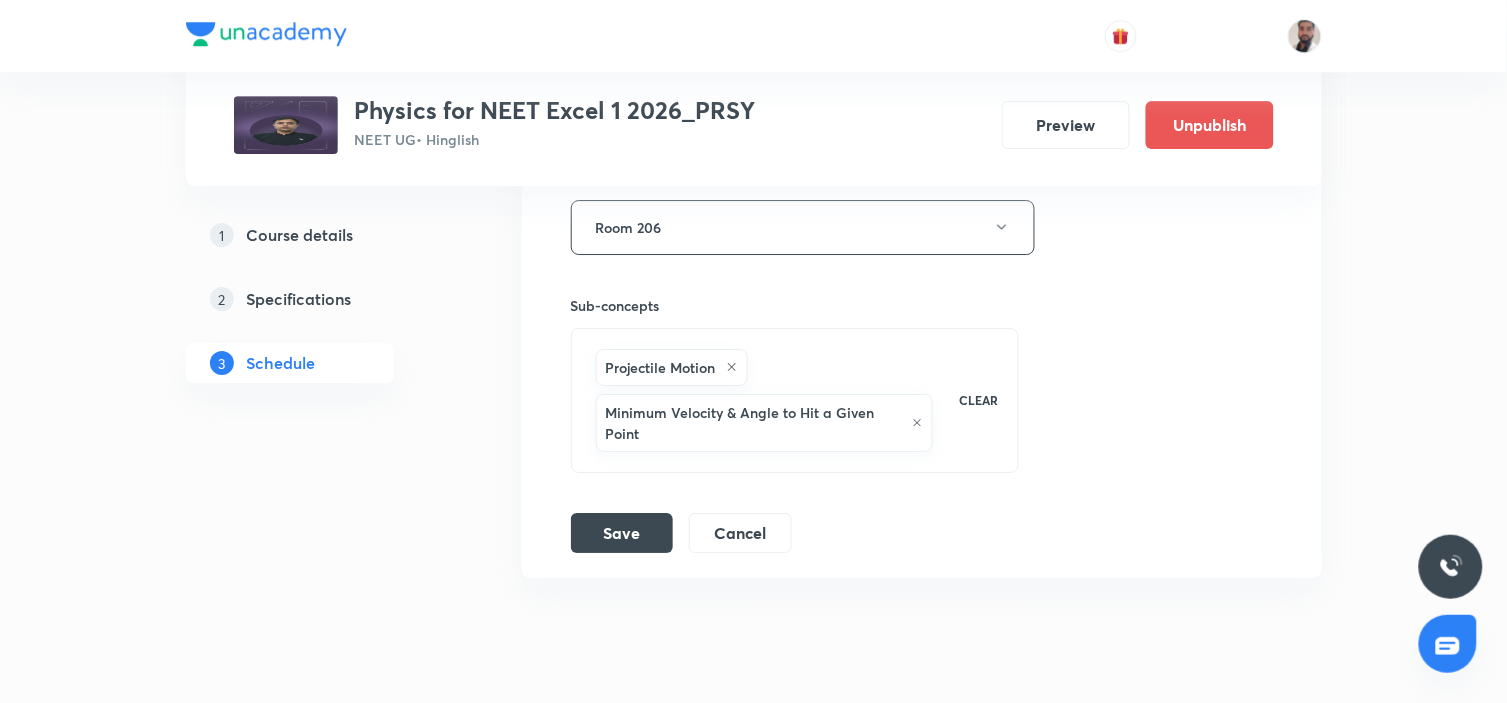 scroll, scrollTop: 13286, scrollLeft: 0, axis: vertical 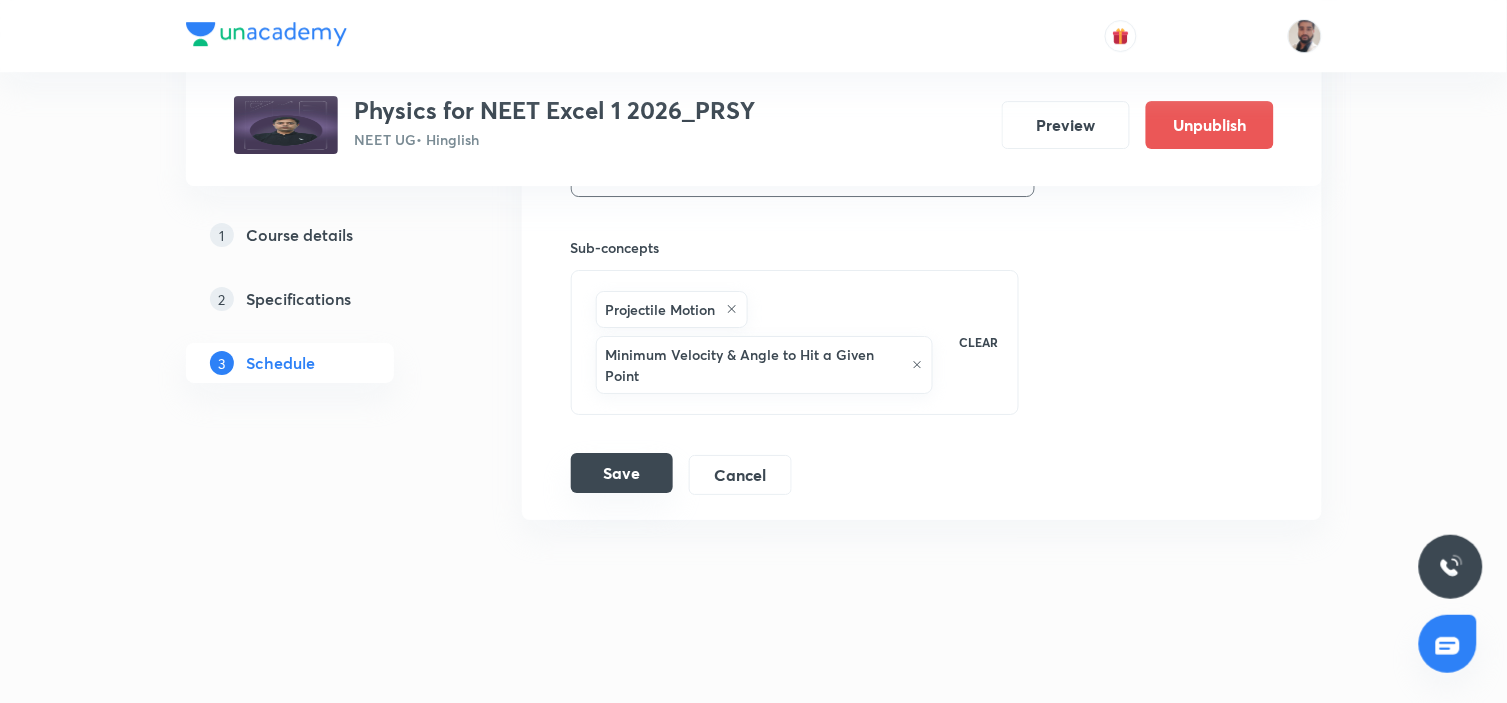 click on "Save" at bounding box center (622, 473) 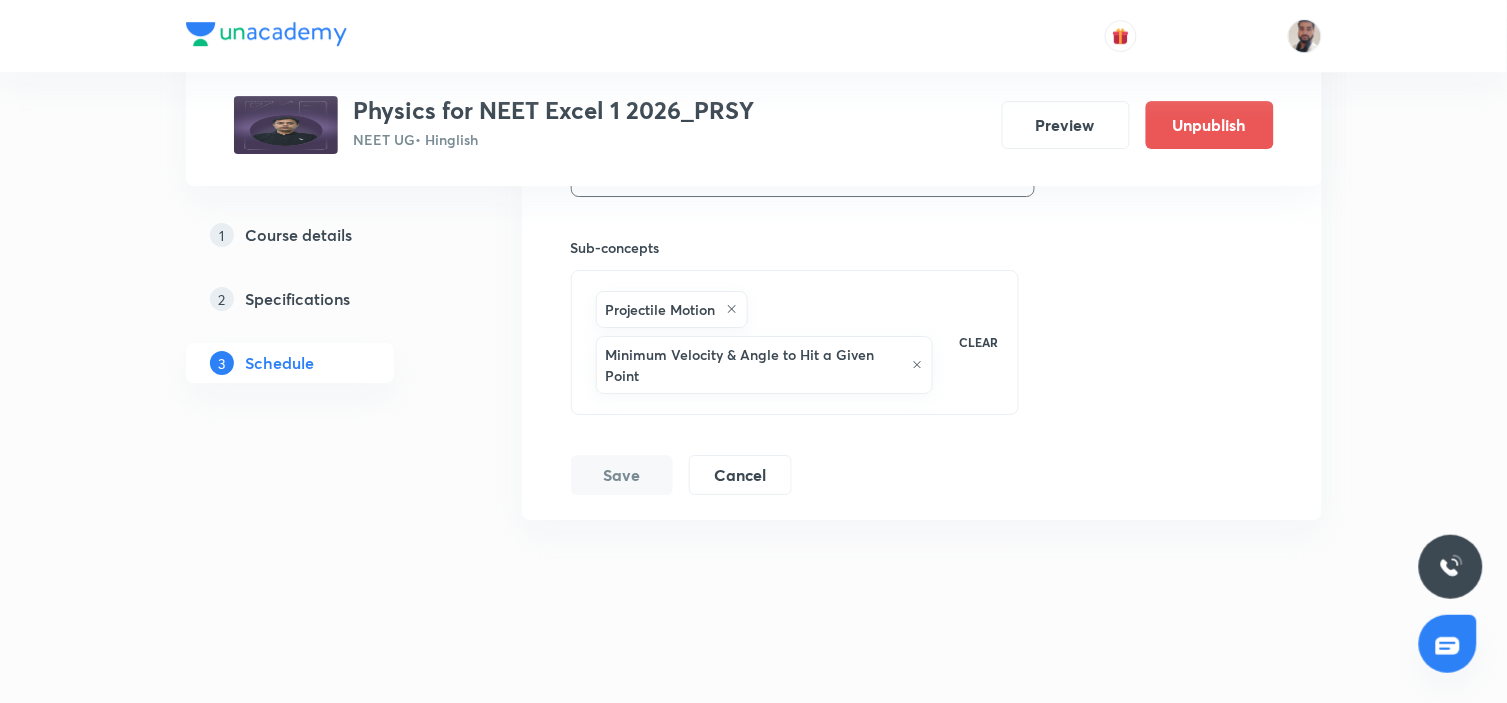 scroll, scrollTop: 12451, scrollLeft: 0, axis: vertical 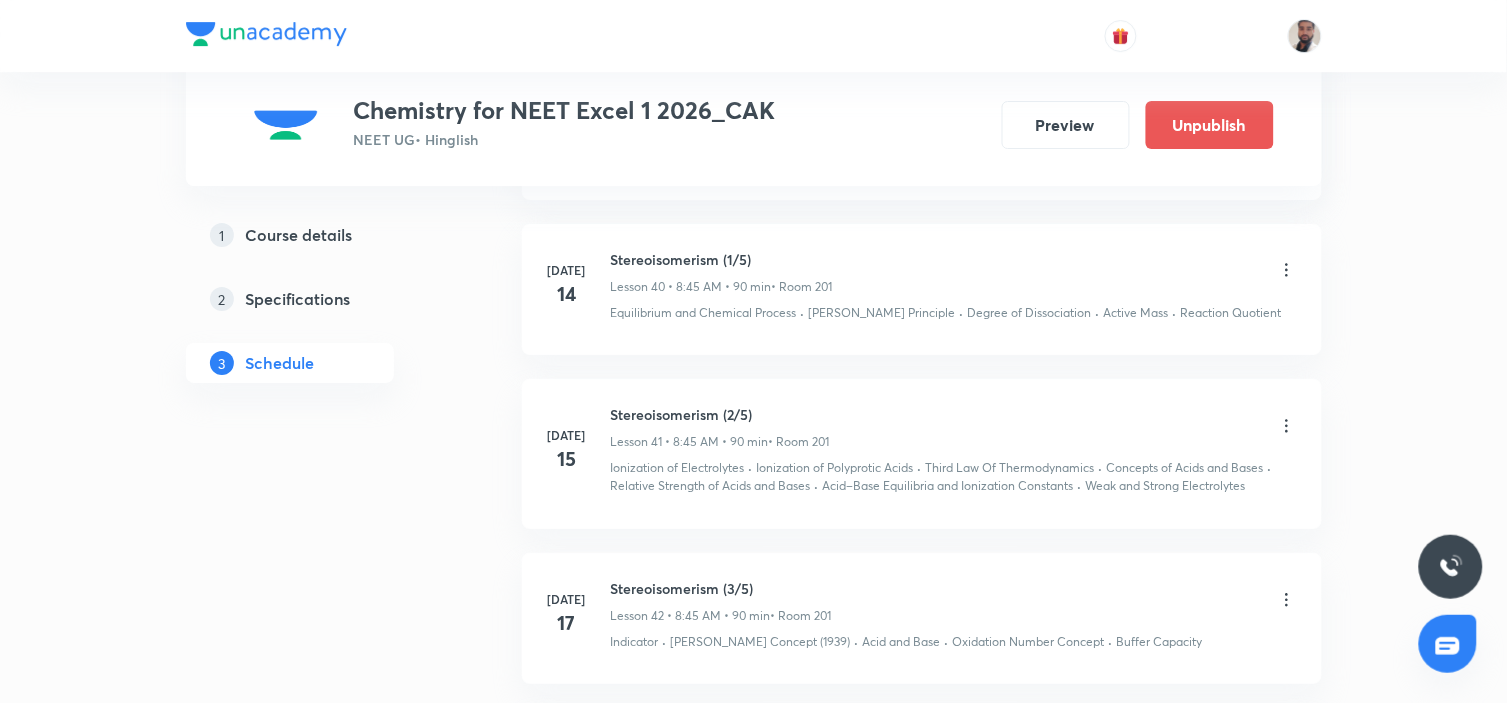 click 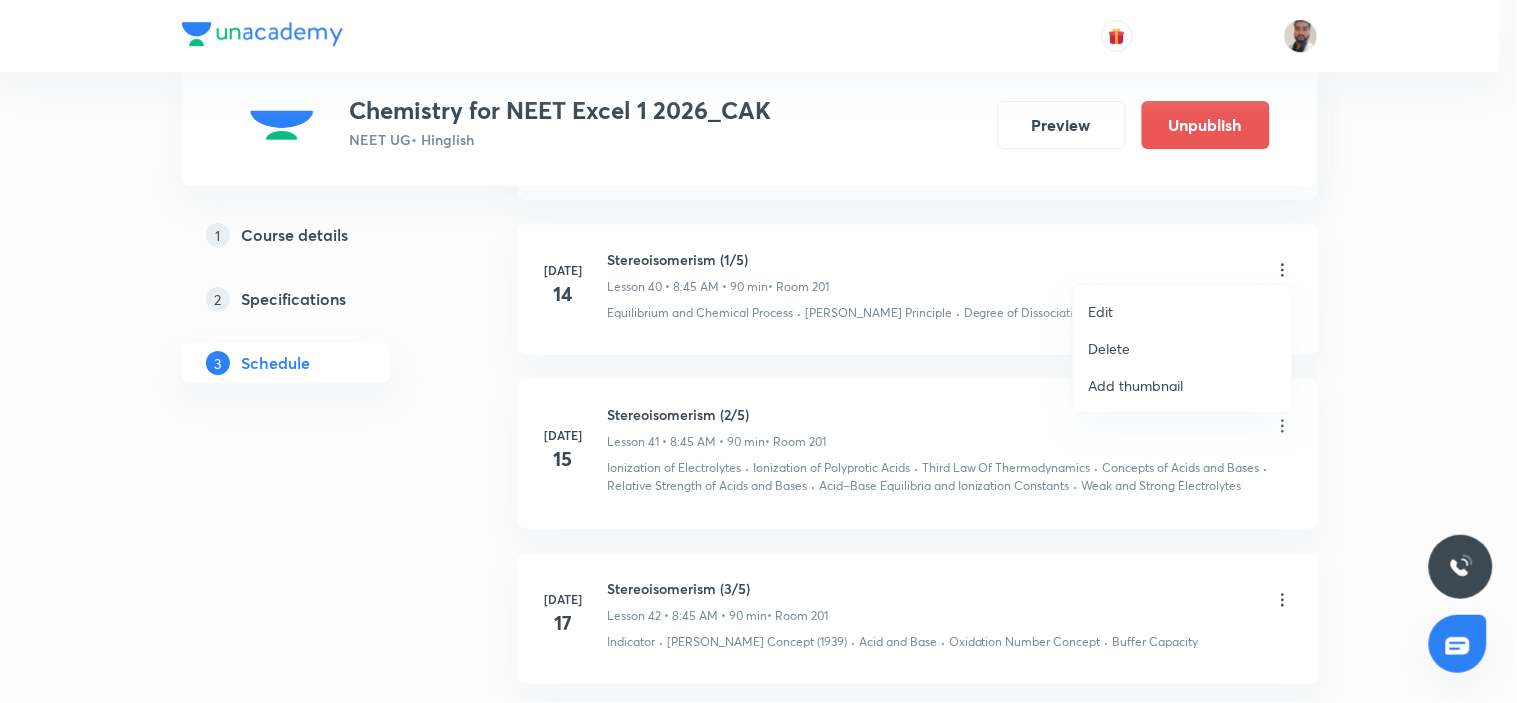 click on "Edit" at bounding box center [1182, 311] 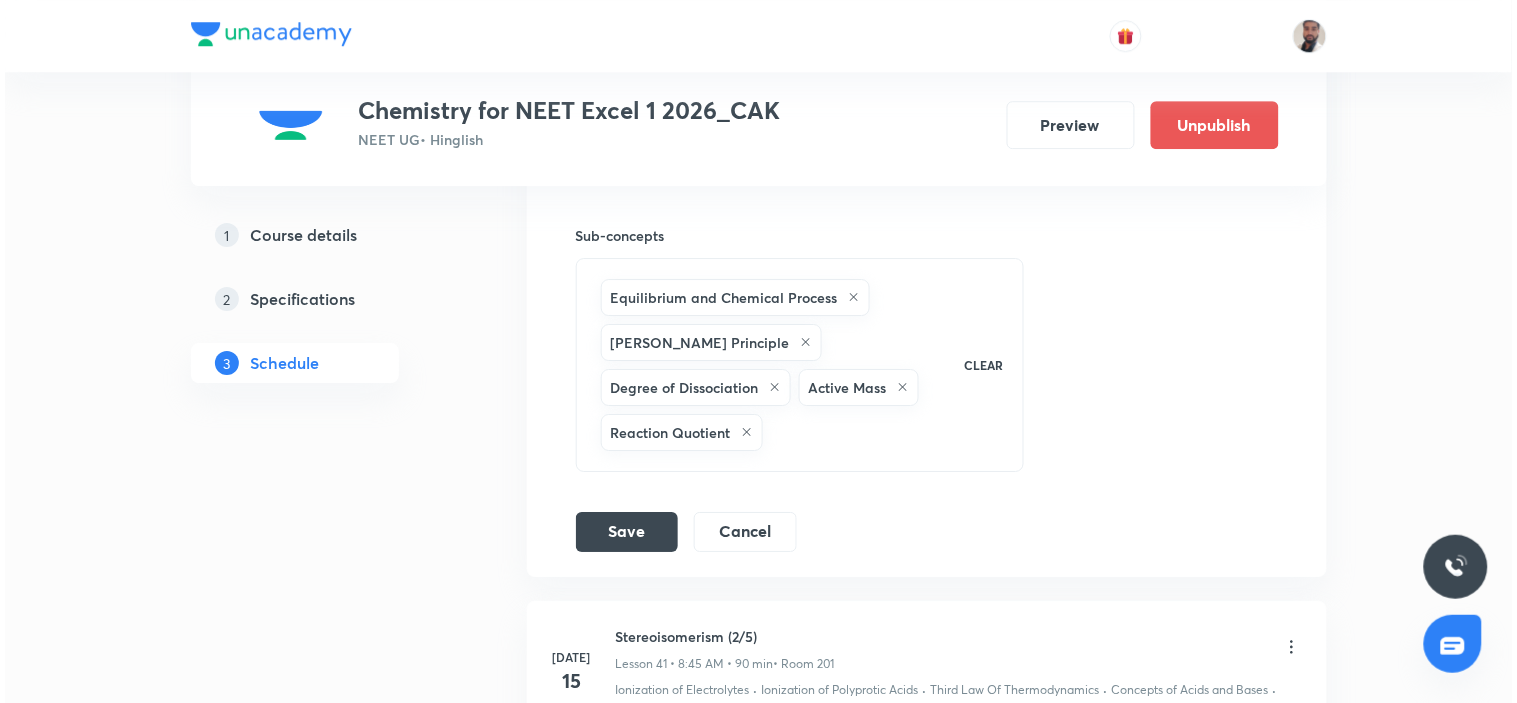 scroll, scrollTop: 7123, scrollLeft: 0, axis: vertical 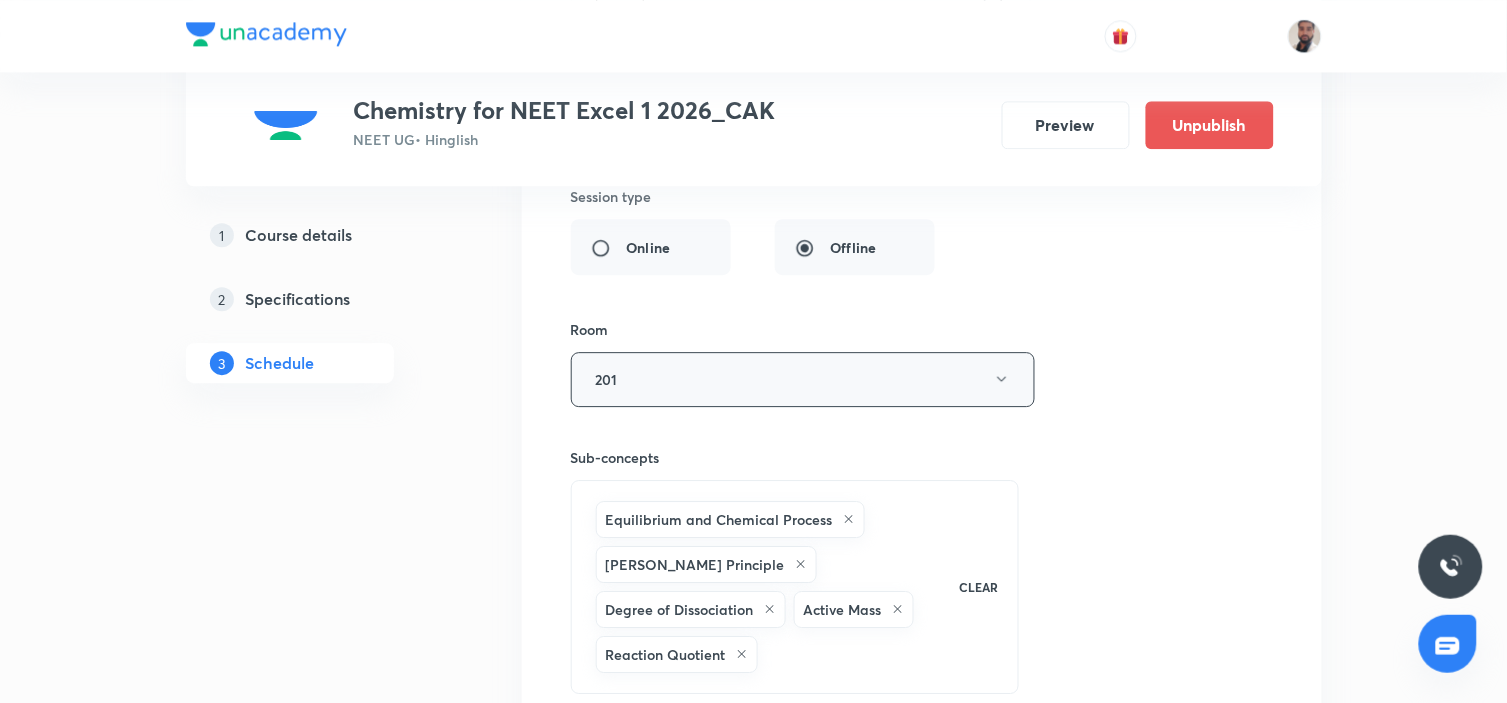 click on "201" at bounding box center (803, 379) 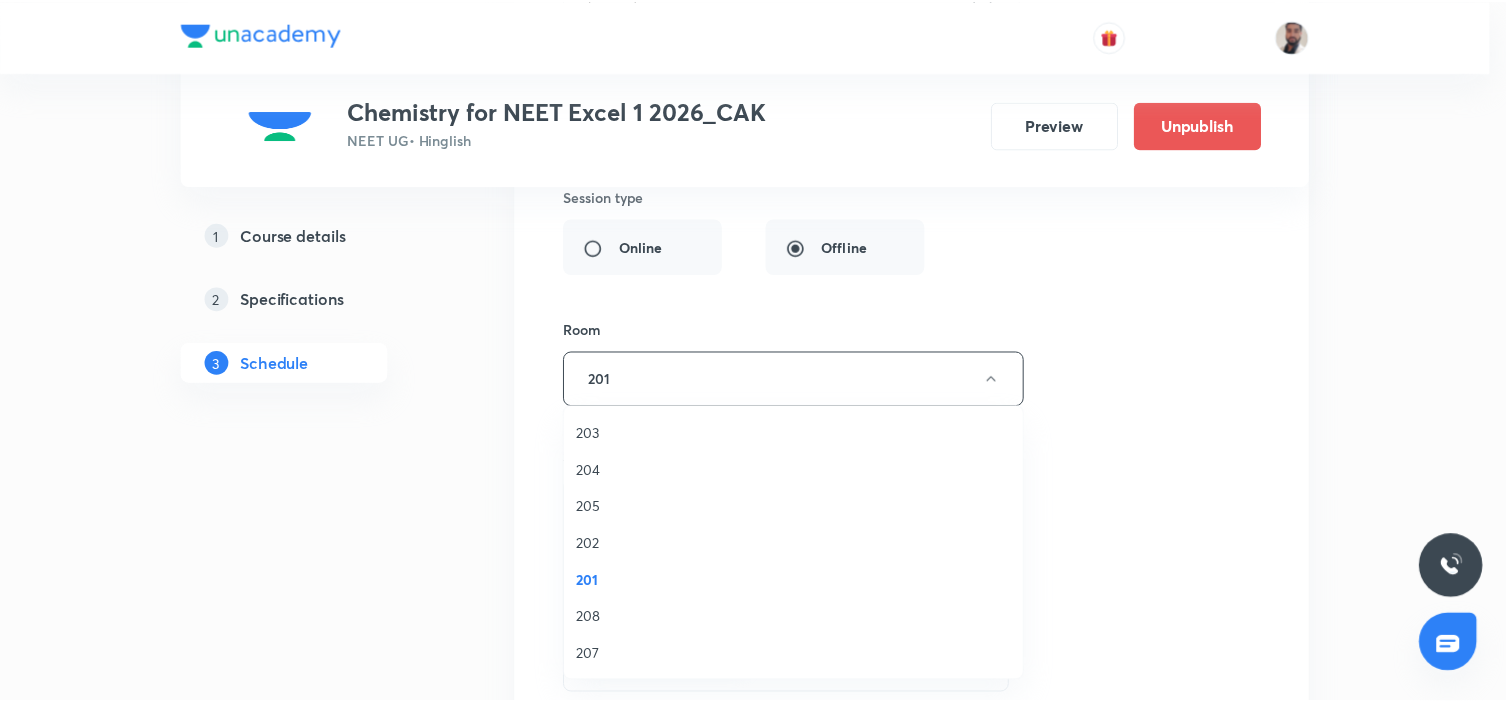 scroll, scrollTop: 37, scrollLeft: 0, axis: vertical 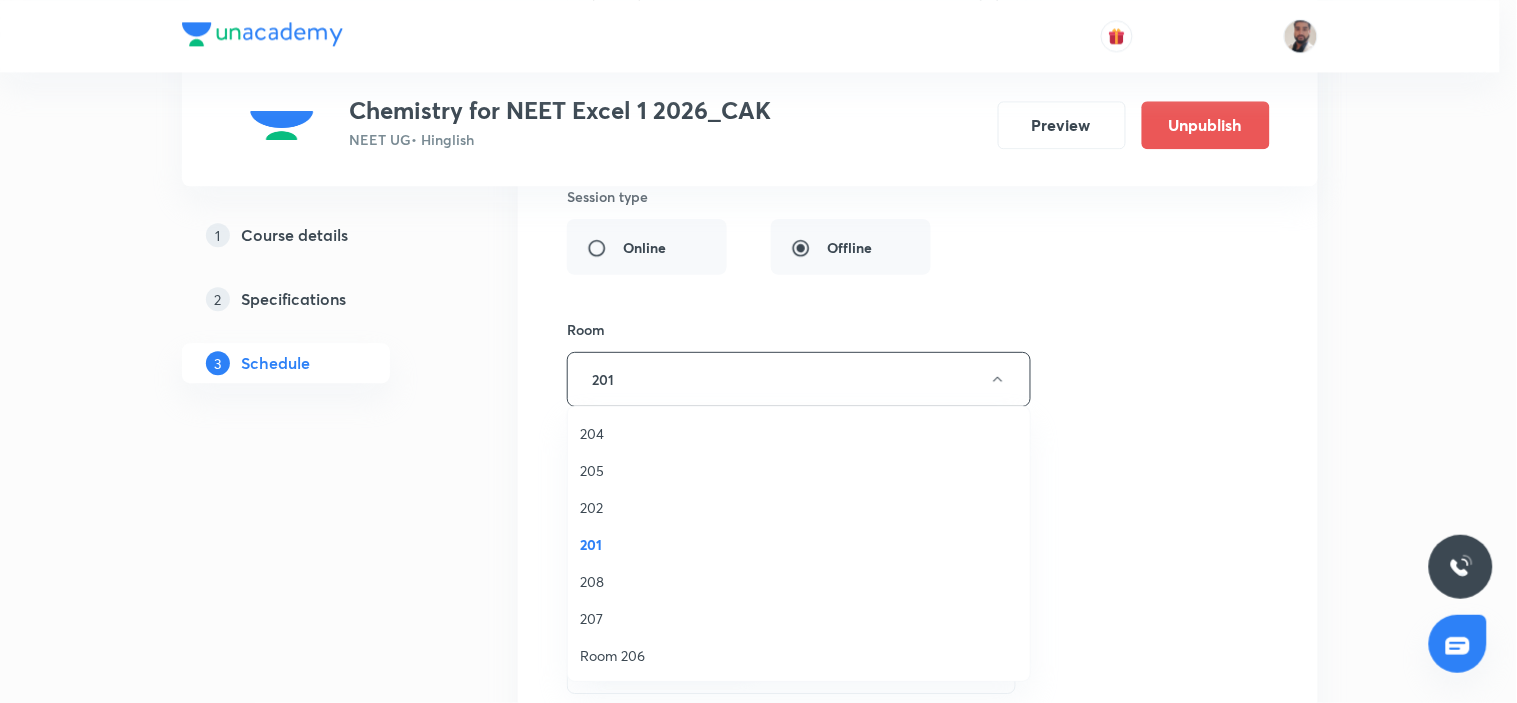 click on "Room 206" at bounding box center (799, 655) 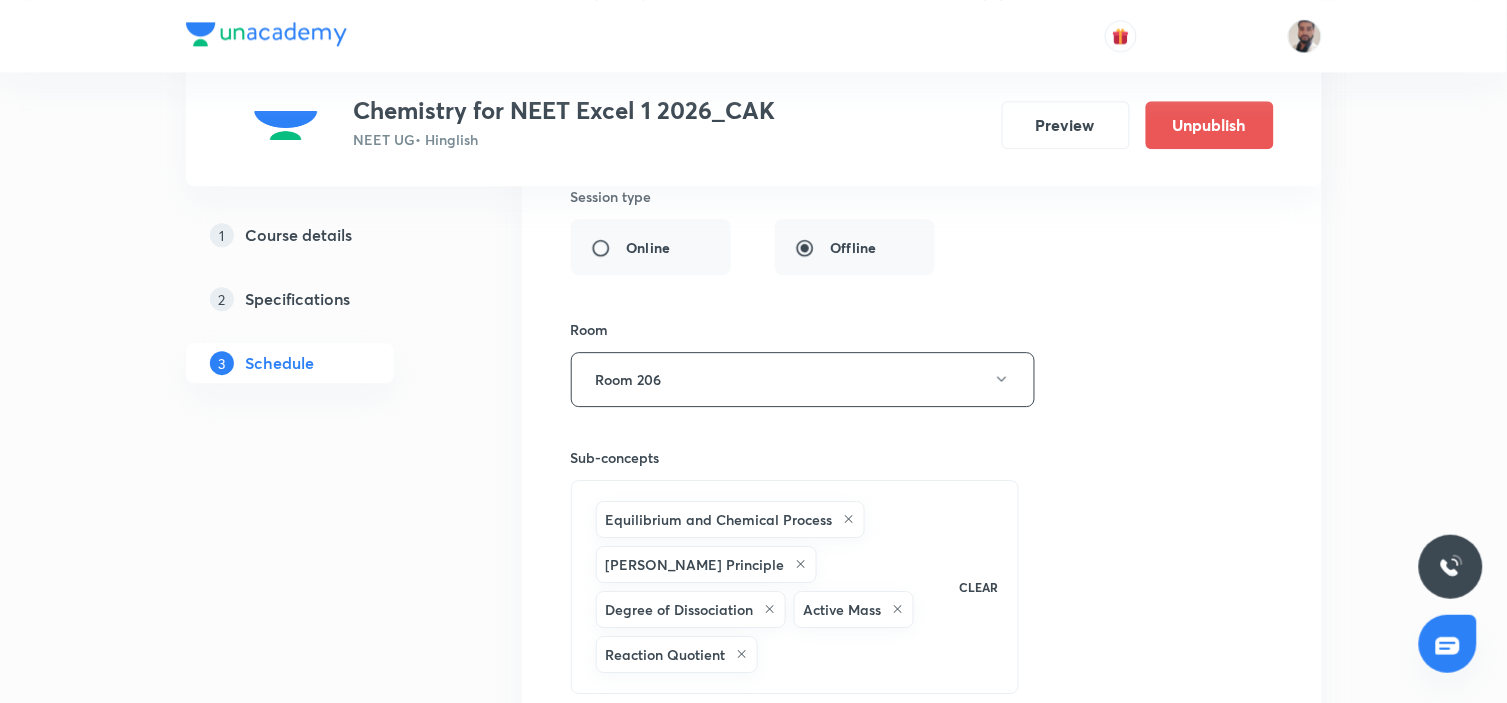 scroll, scrollTop: 7456, scrollLeft: 0, axis: vertical 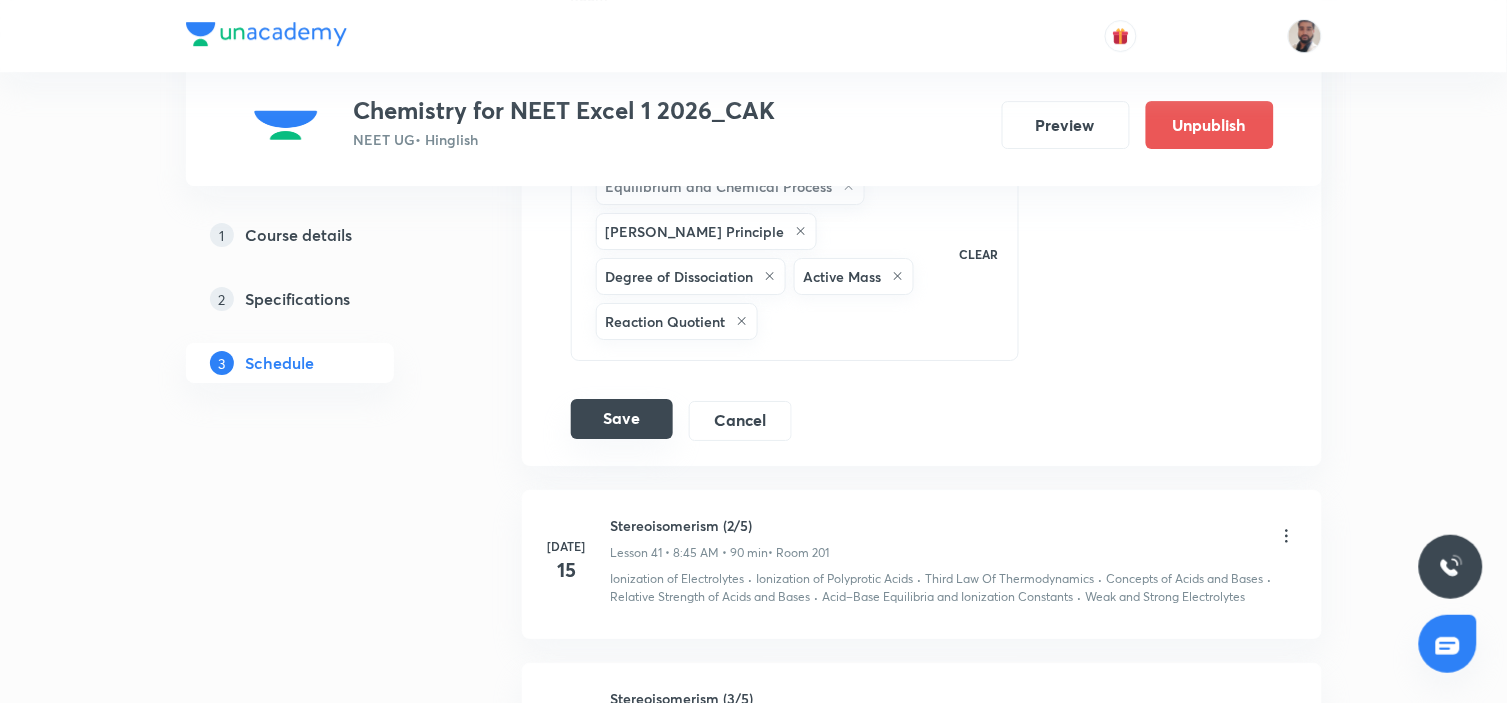 click on "Save" at bounding box center [622, 419] 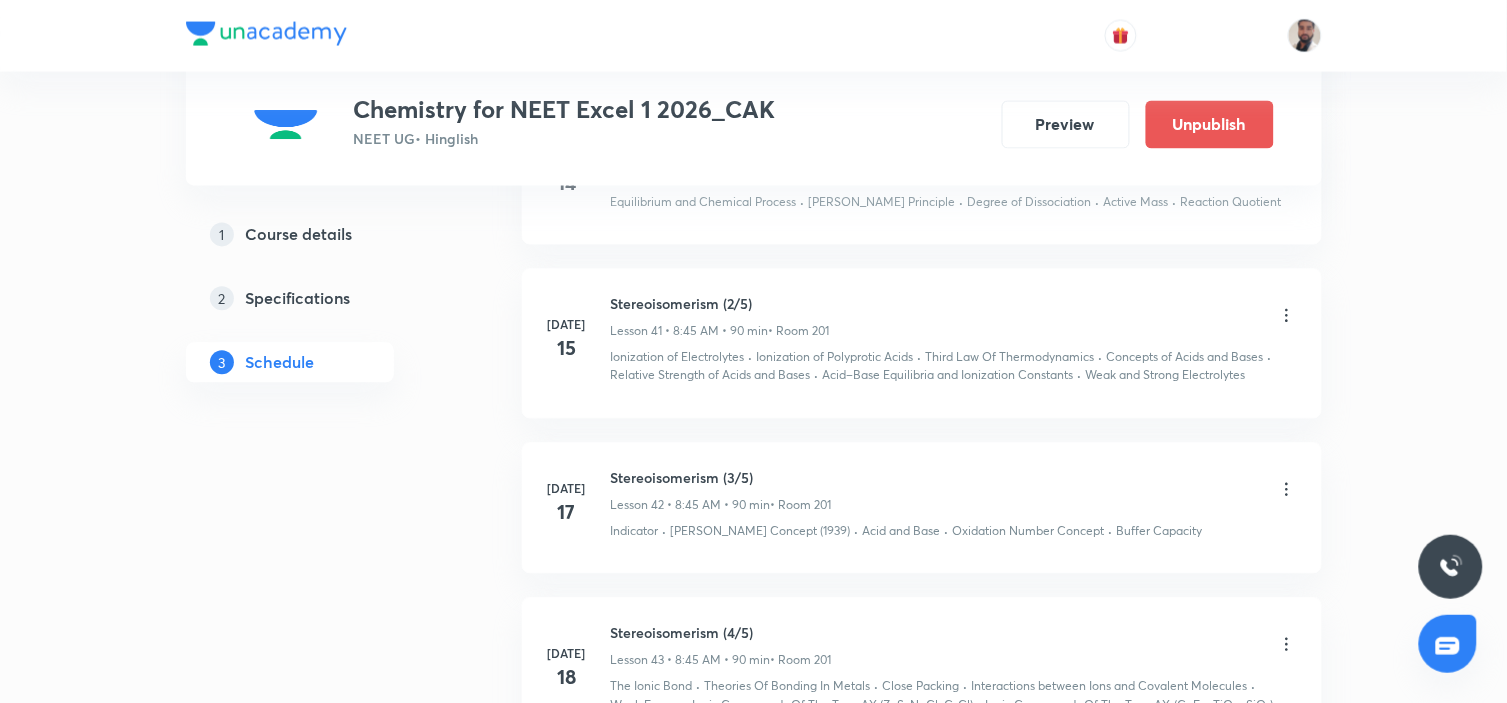 scroll, scrollTop: 6662, scrollLeft: 0, axis: vertical 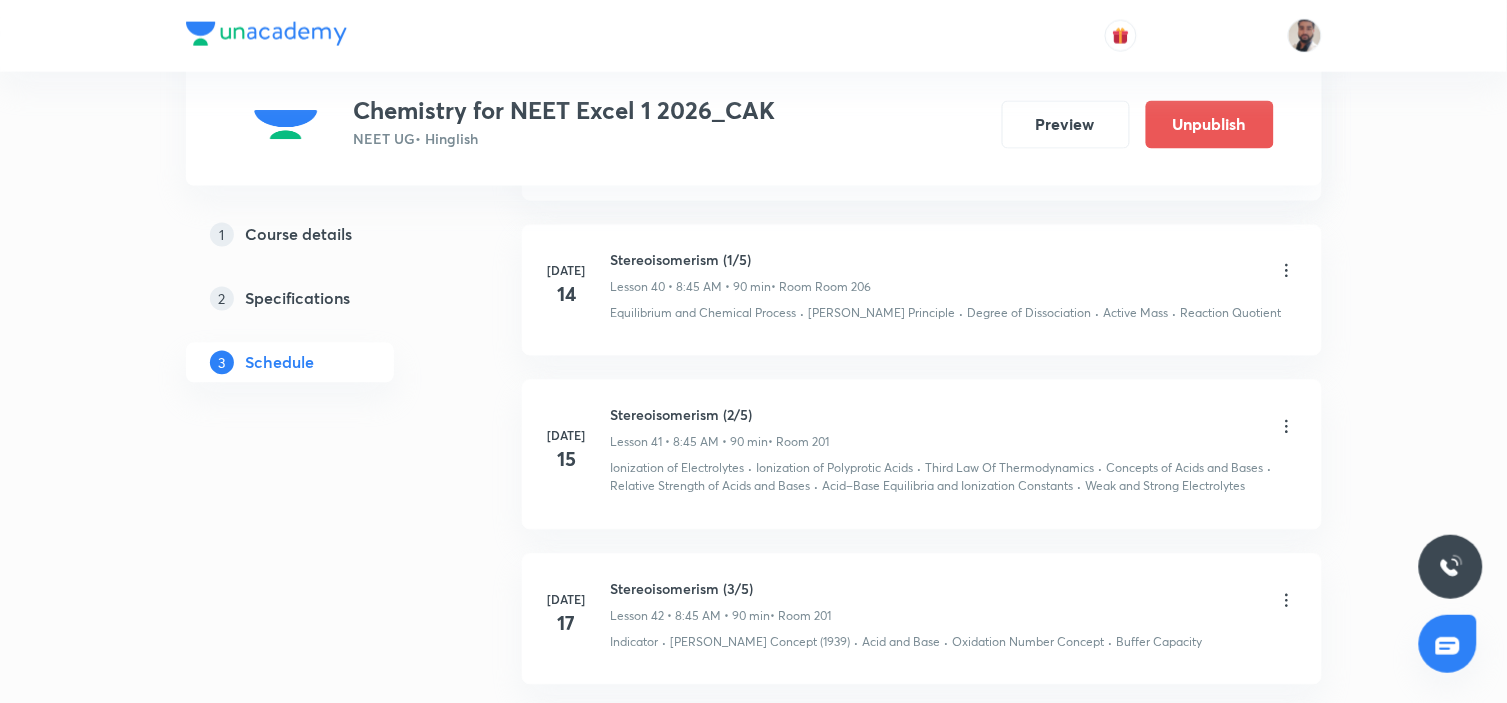 click 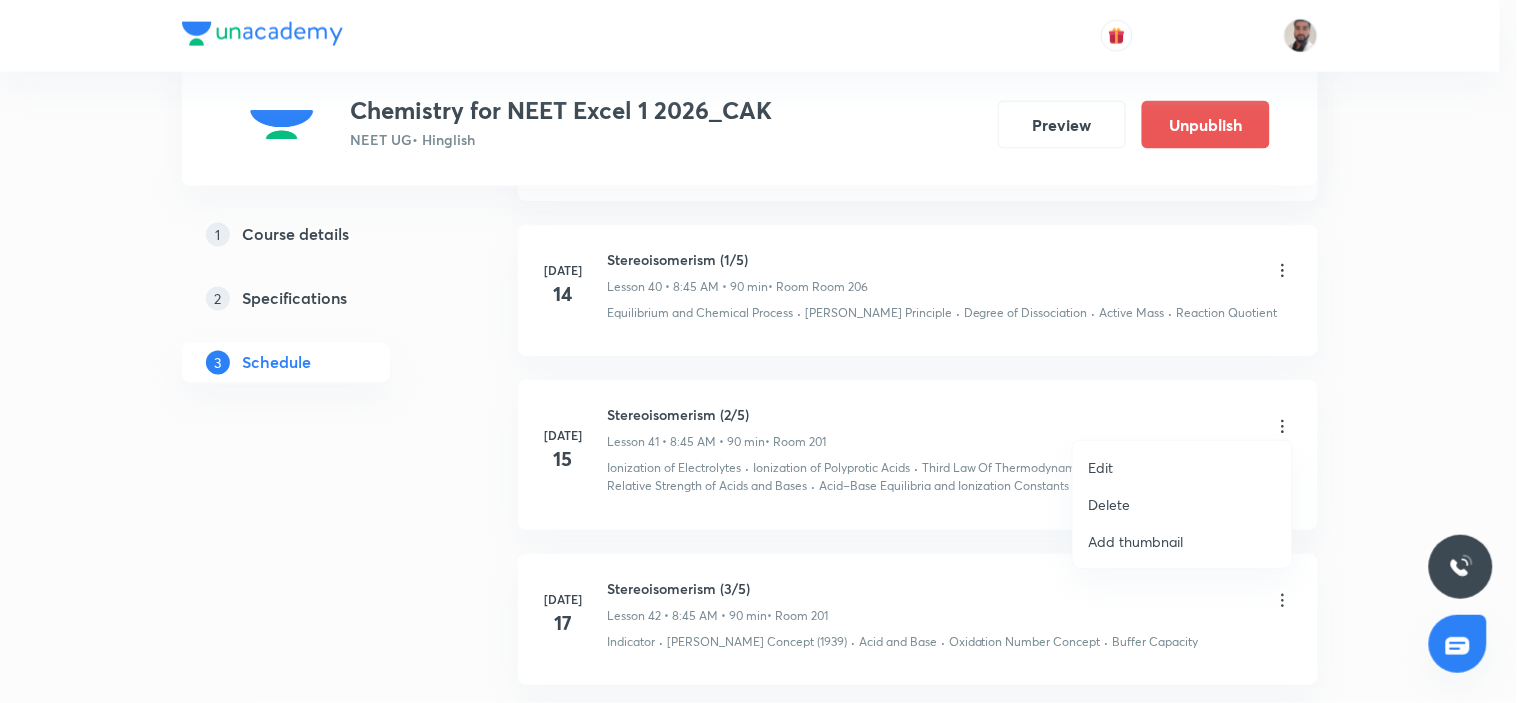 click on "Edit" at bounding box center [1182, 467] 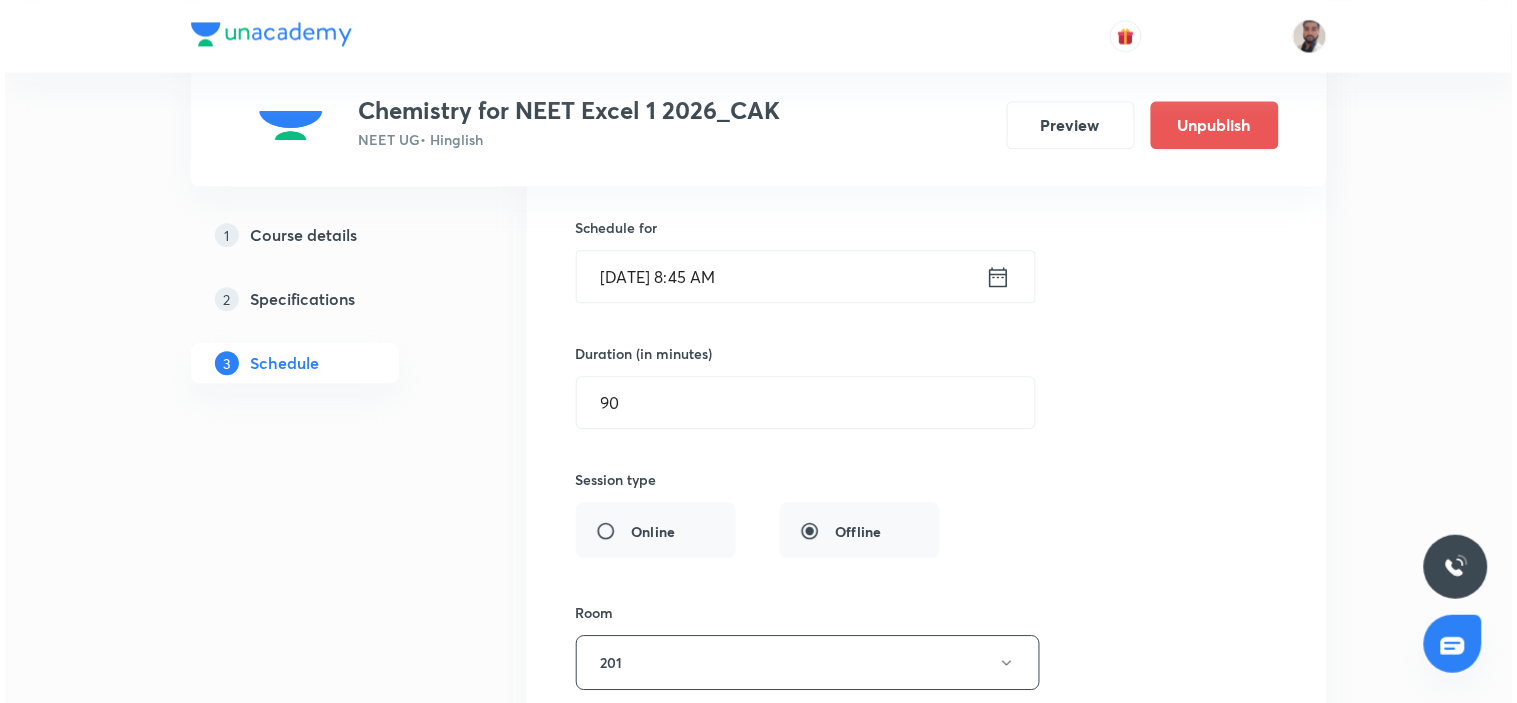 scroll, scrollTop: 7217, scrollLeft: 0, axis: vertical 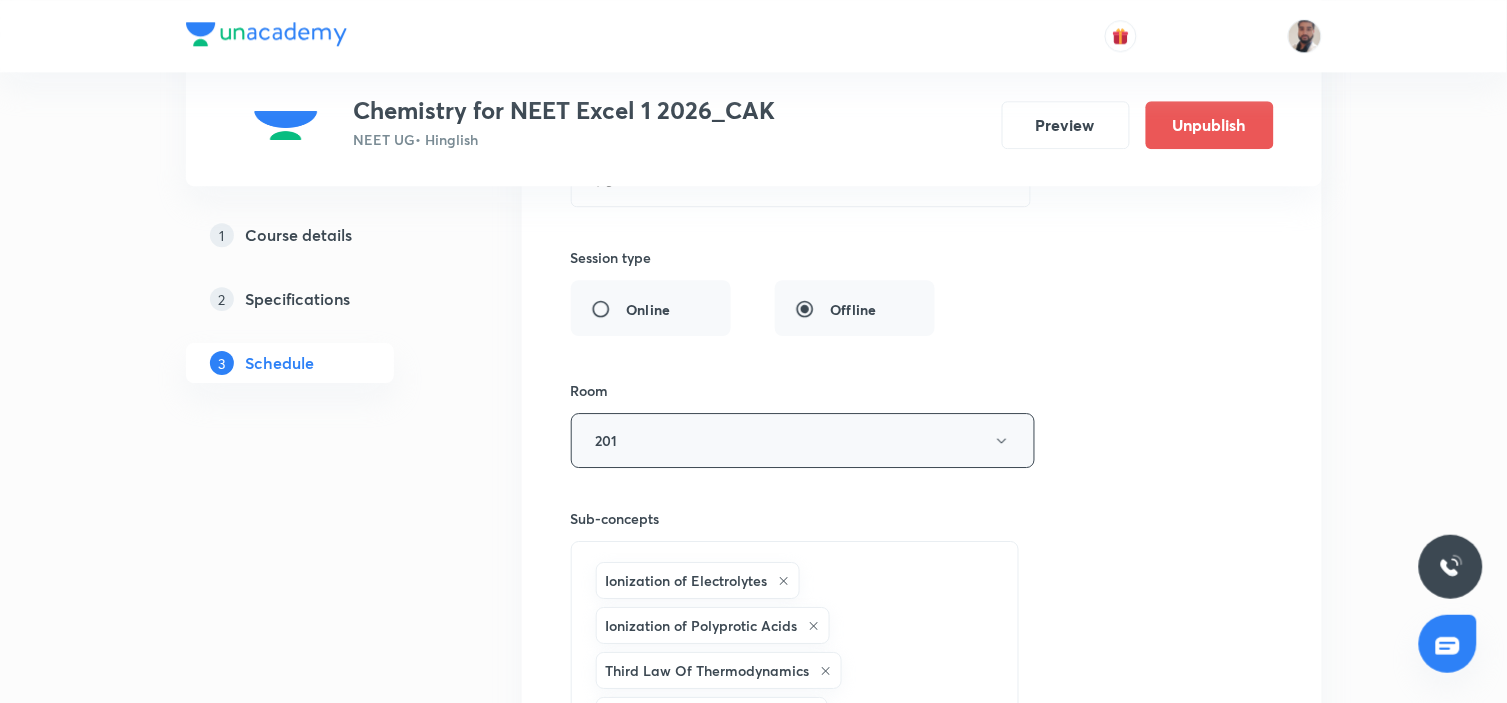 click on "201" at bounding box center (803, 440) 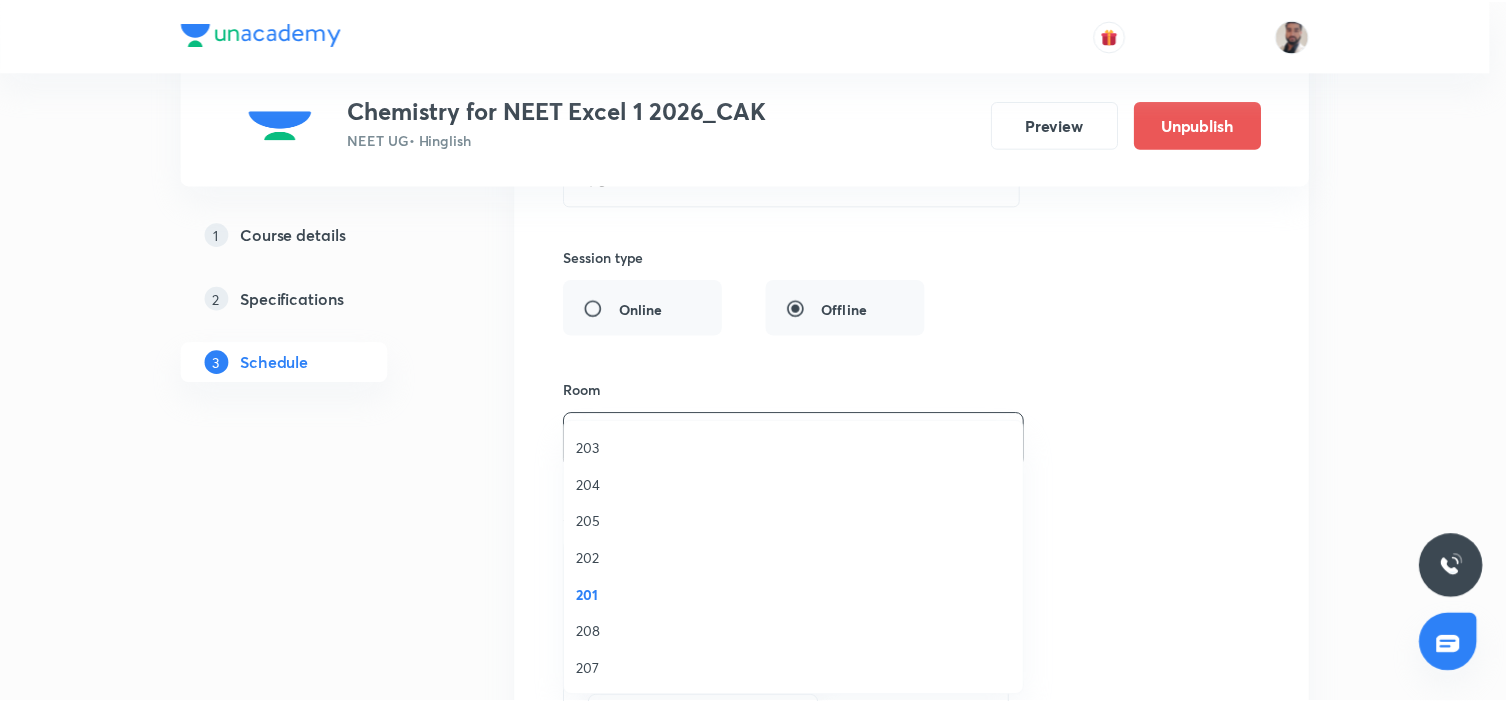 scroll, scrollTop: 38, scrollLeft: 0, axis: vertical 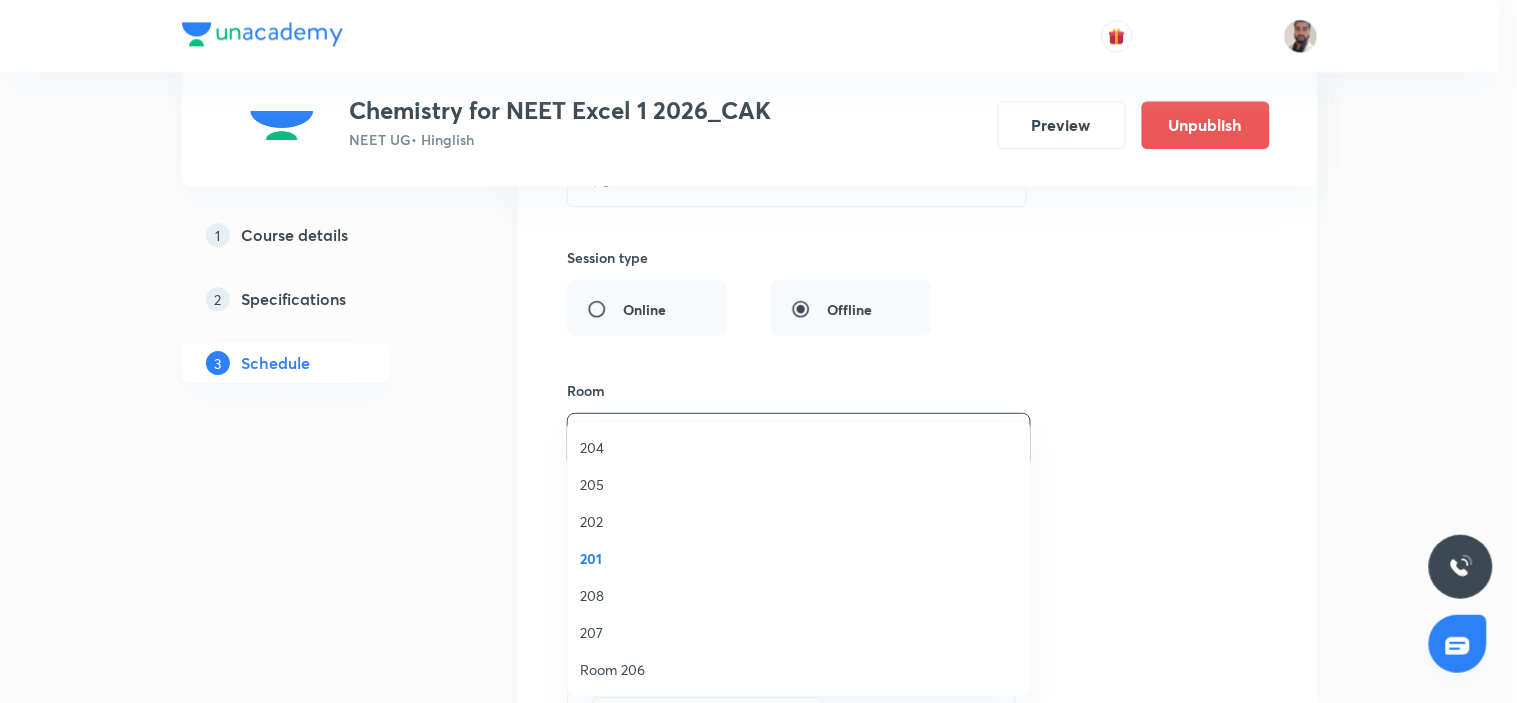 click on "Room 206" at bounding box center [799, 669] 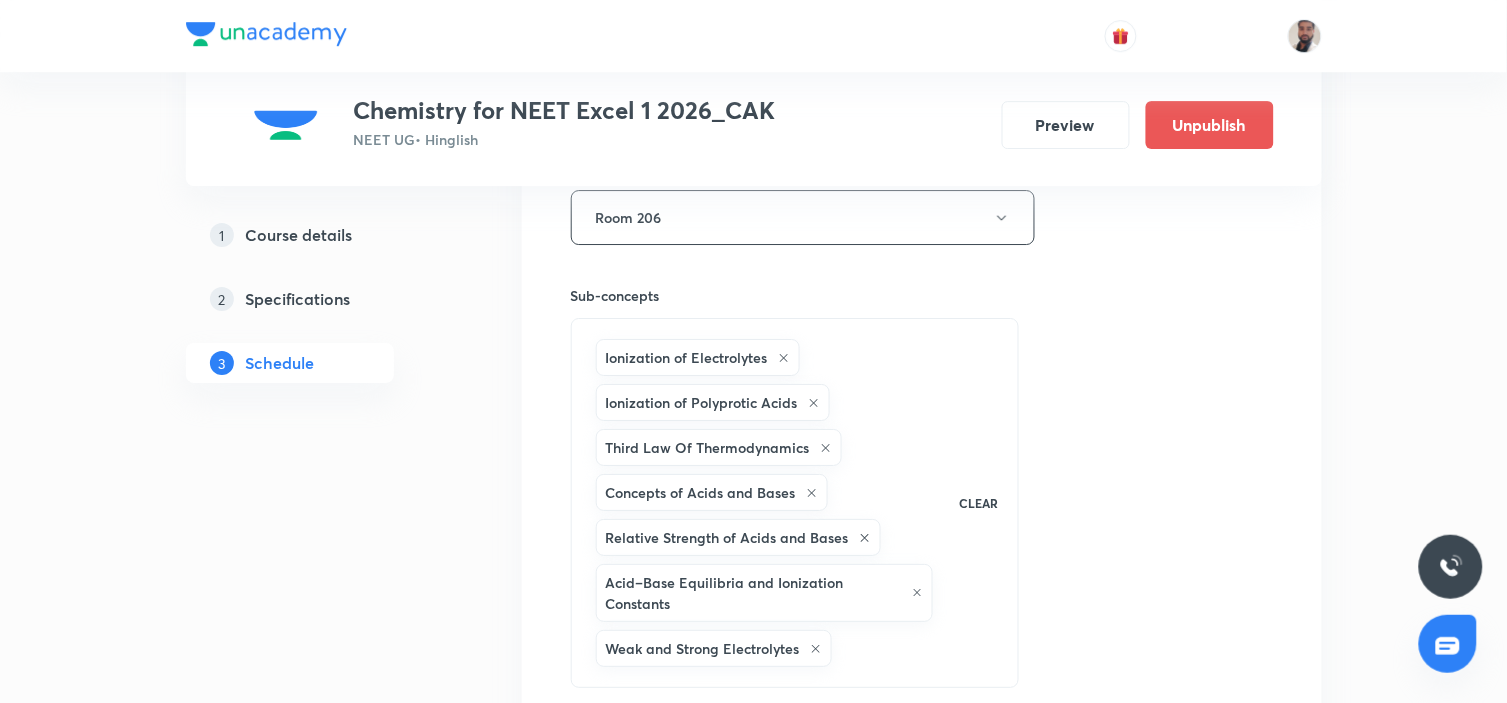 scroll, scrollTop: 7884, scrollLeft: 0, axis: vertical 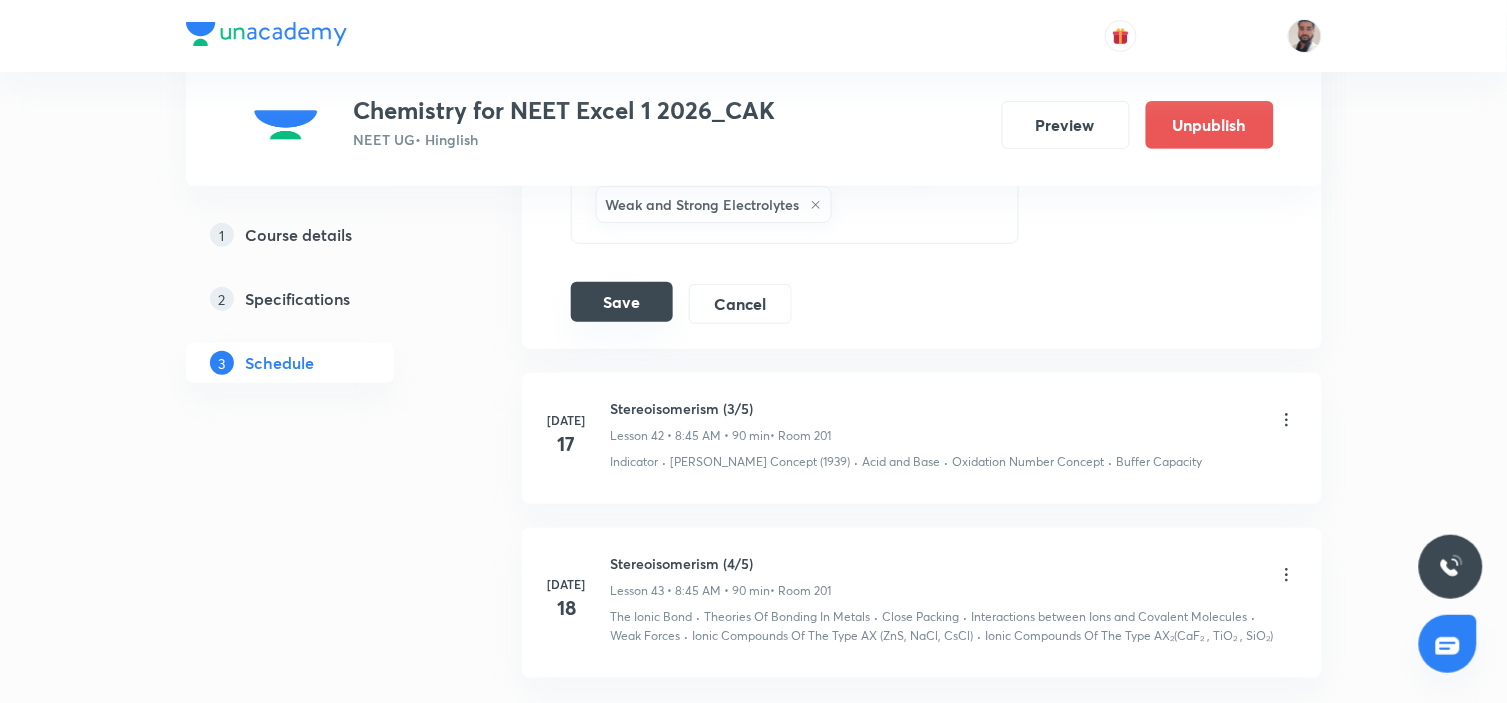 click on "Save" at bounding box center (622, 302) 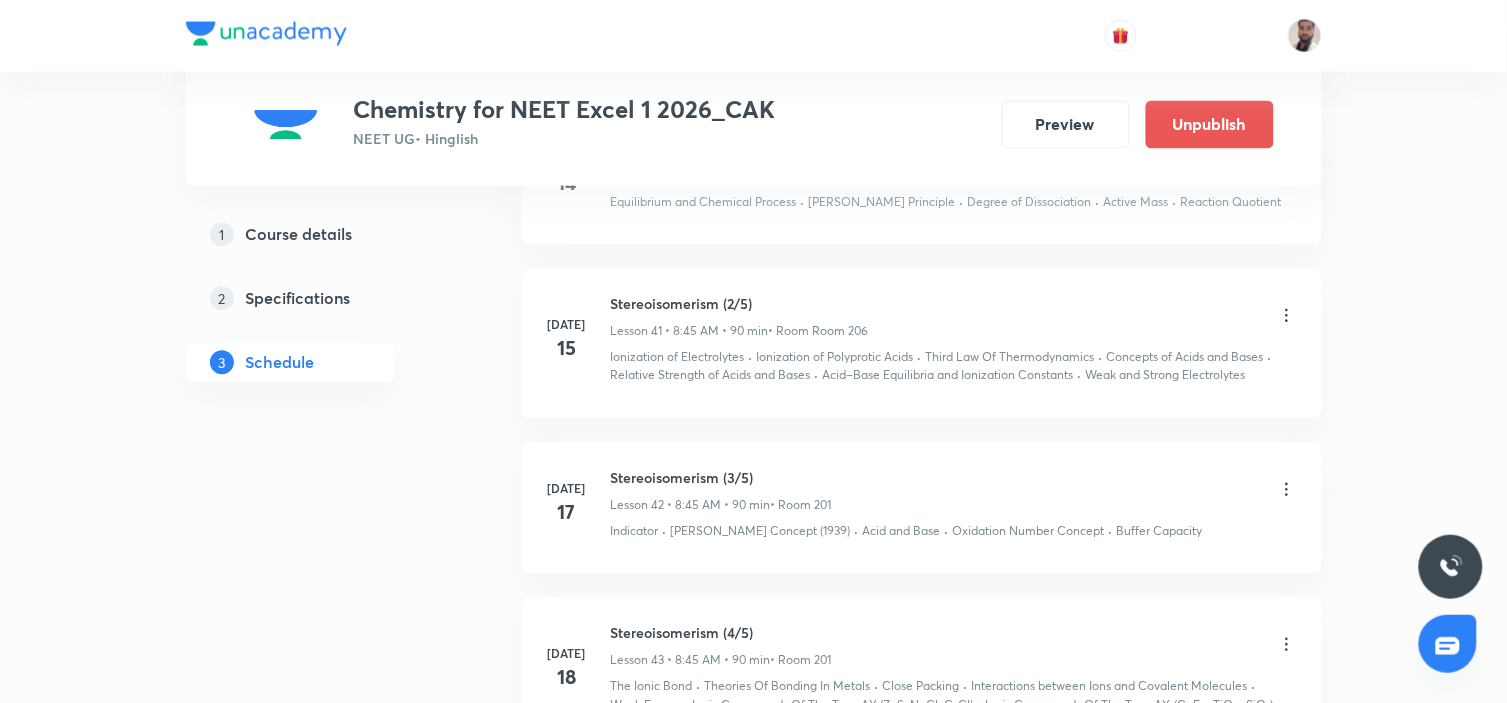 scroll, scrollTop: 6662, scrollLeft: 0, axis: vertical 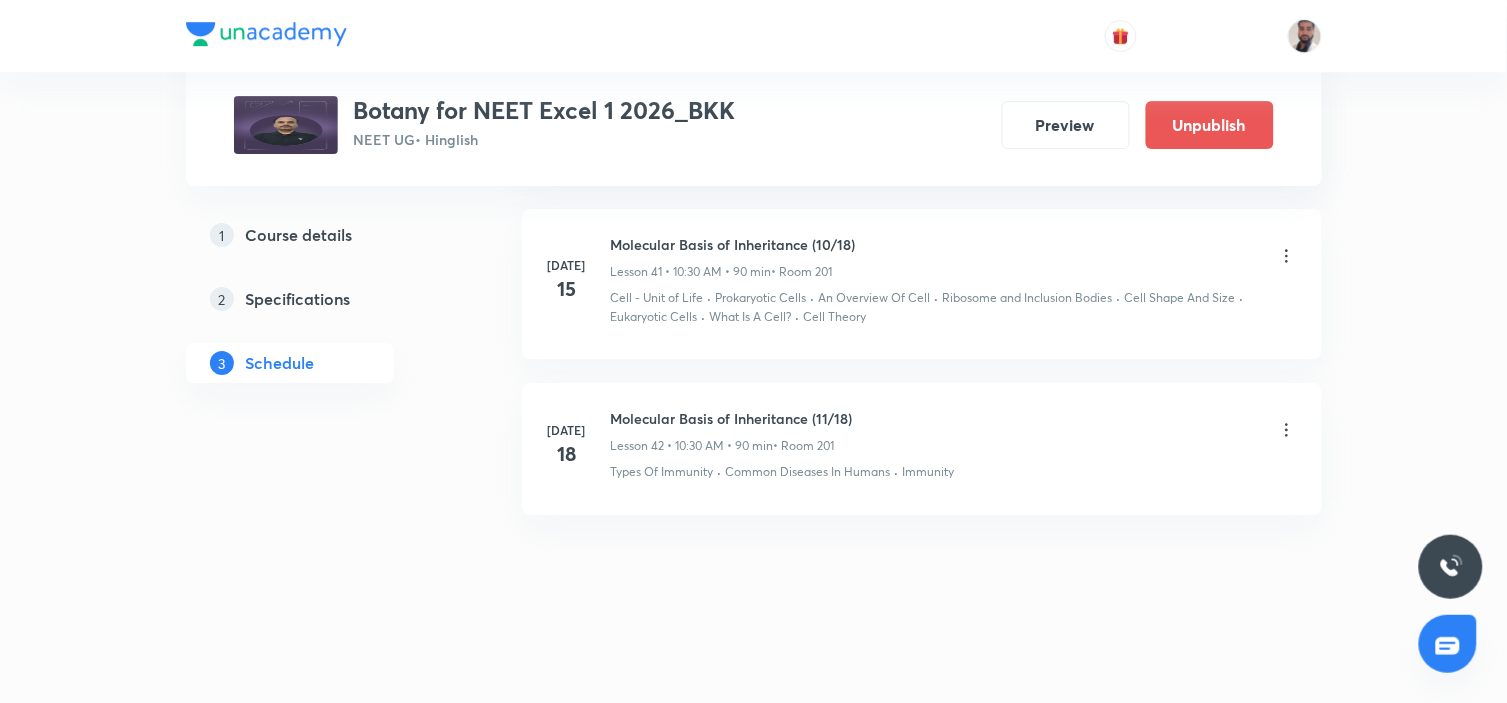 click 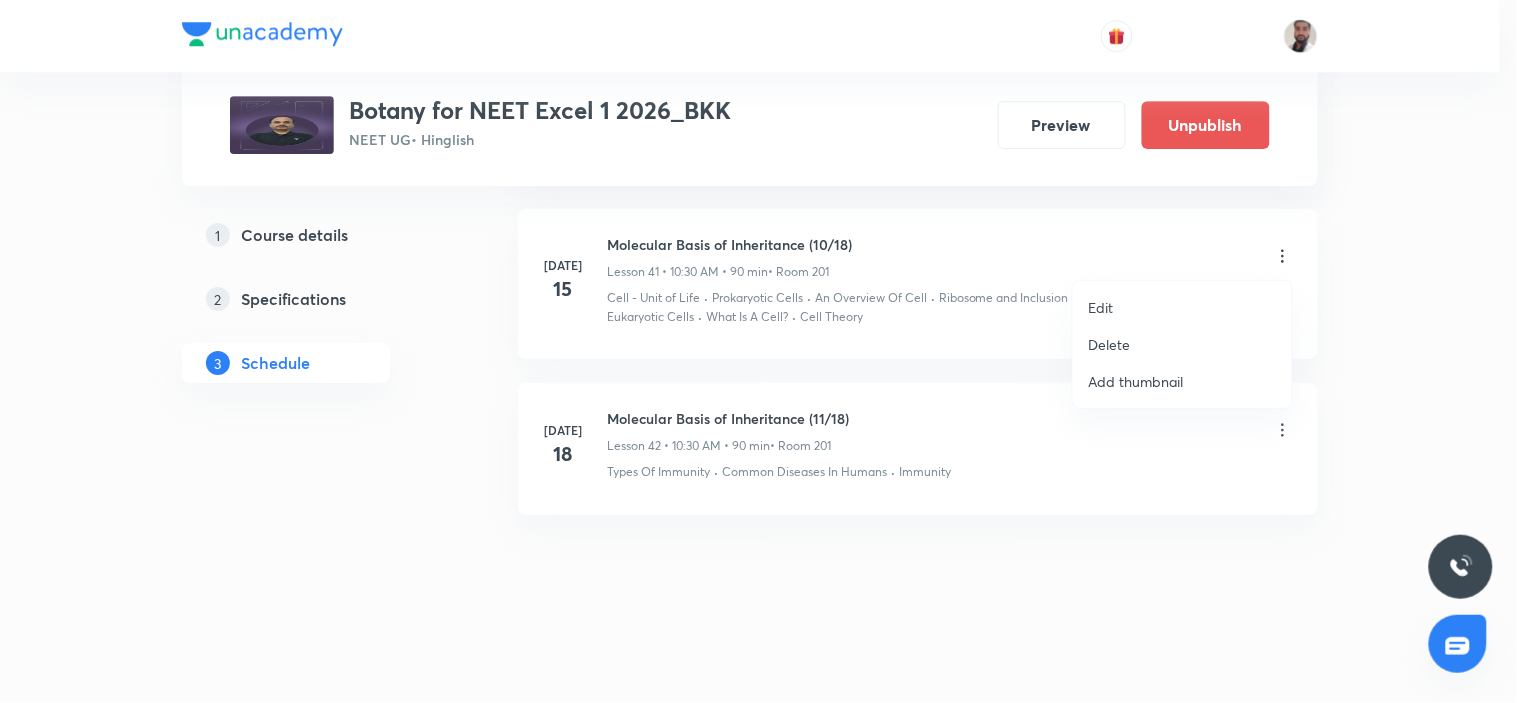 click on "Edit" at bounding box center [1182, 307] 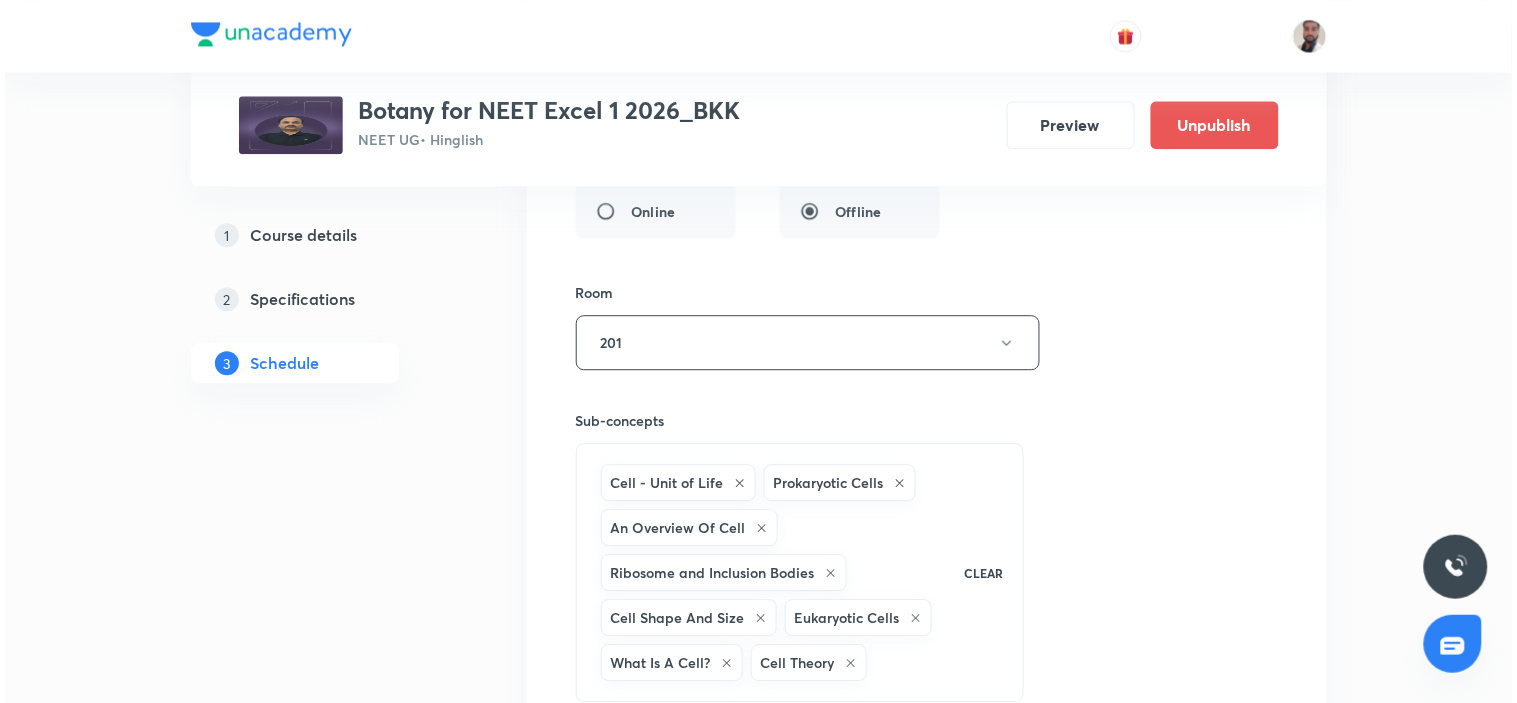 scroll, scrollTop: 6908, scrollLeft: 0, axis: vertical 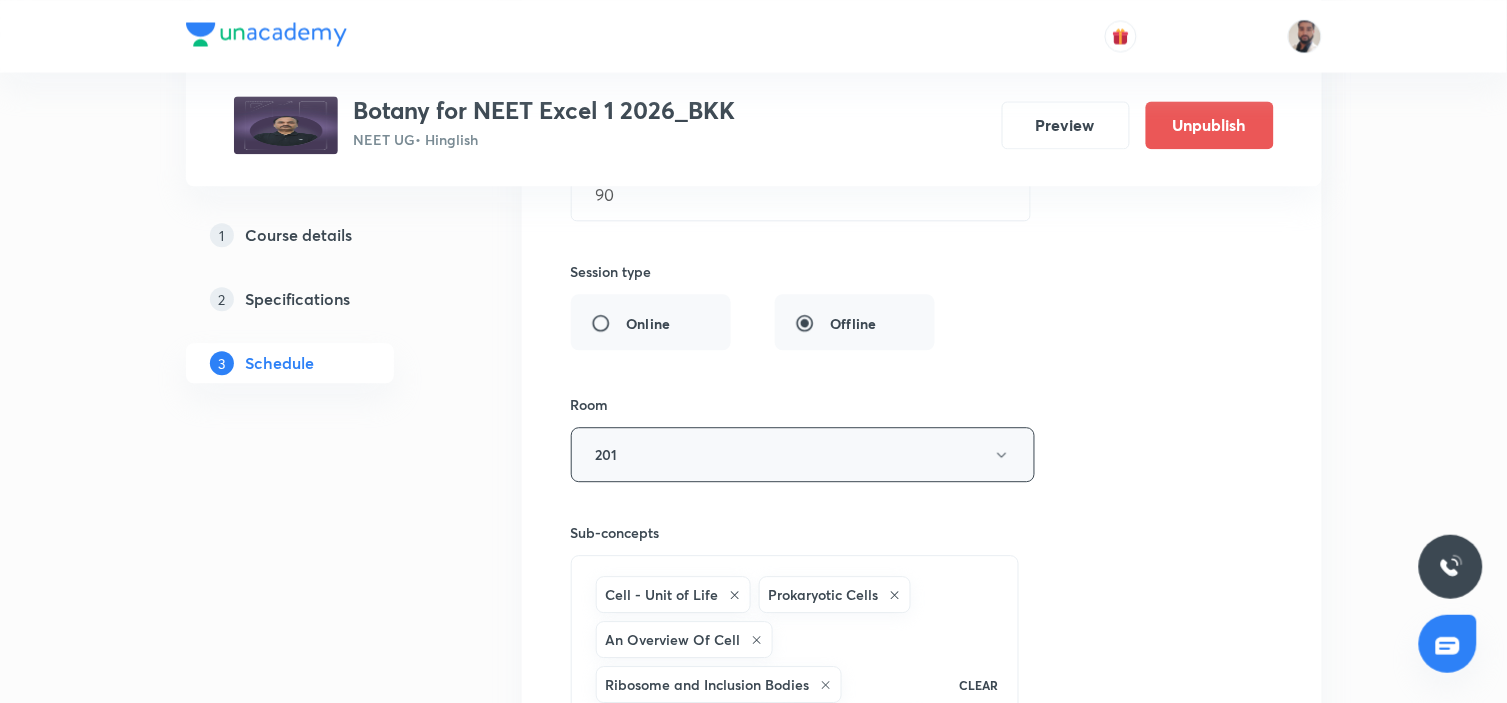 click on "201" at bounding box center (803, 454) 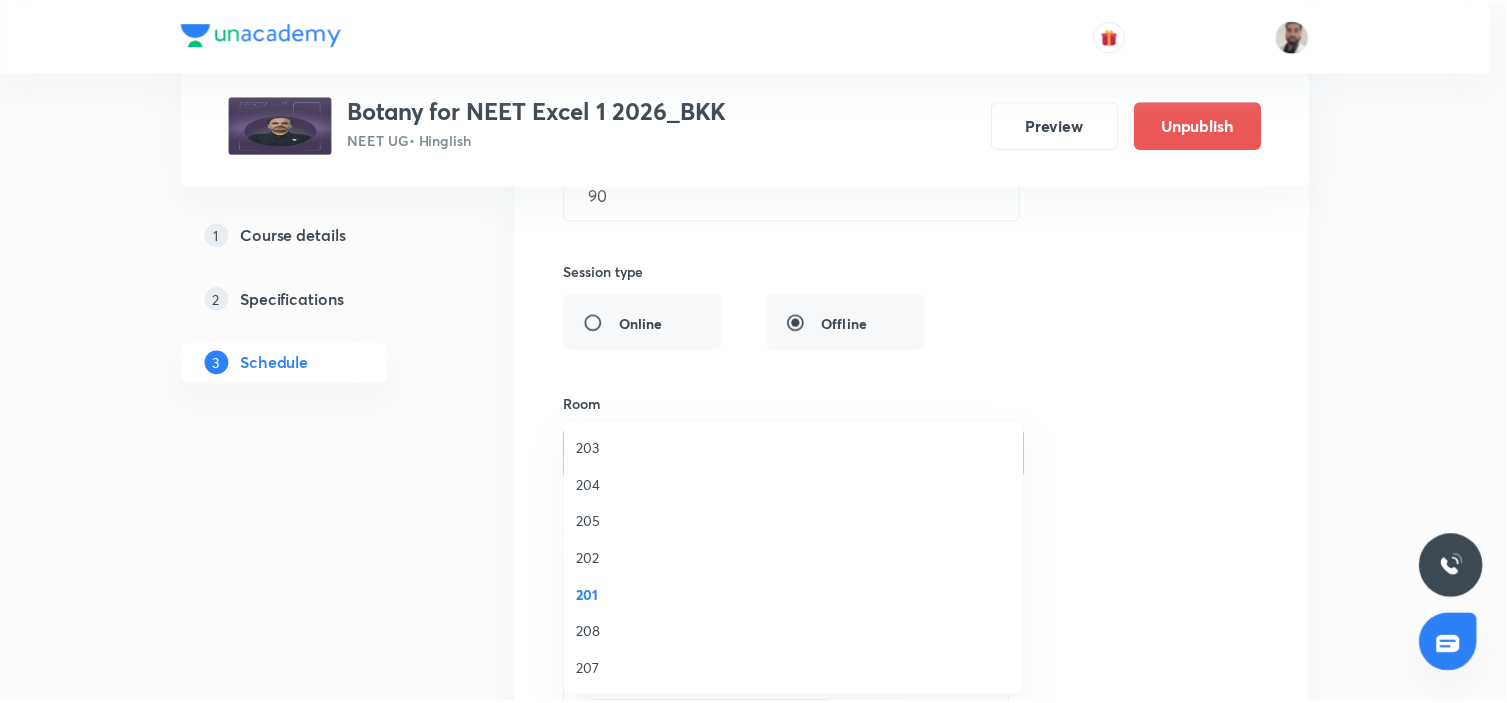 scroll, scrollTop: 38, scrollLeft: 0, axis: vertical 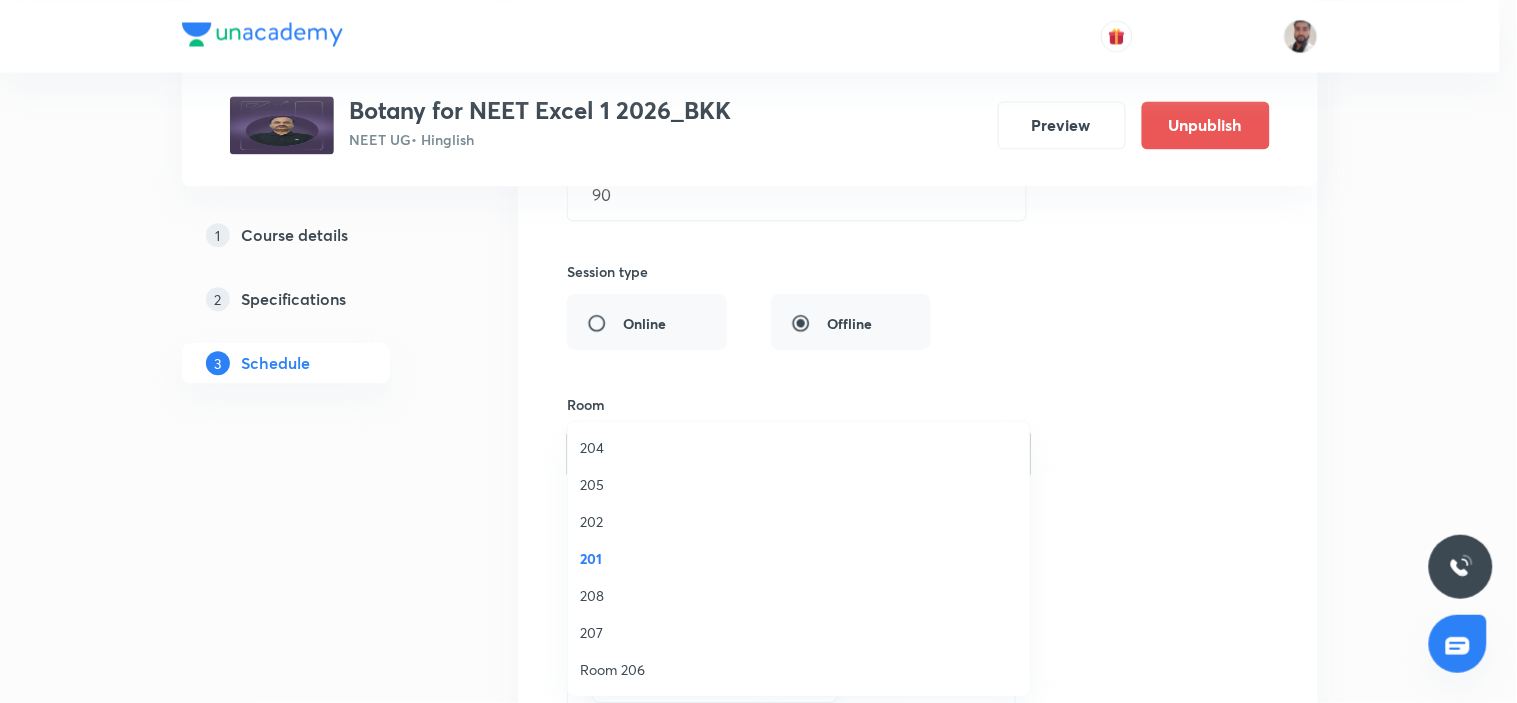 click on "Room 206" at bounding box center [799, 669] 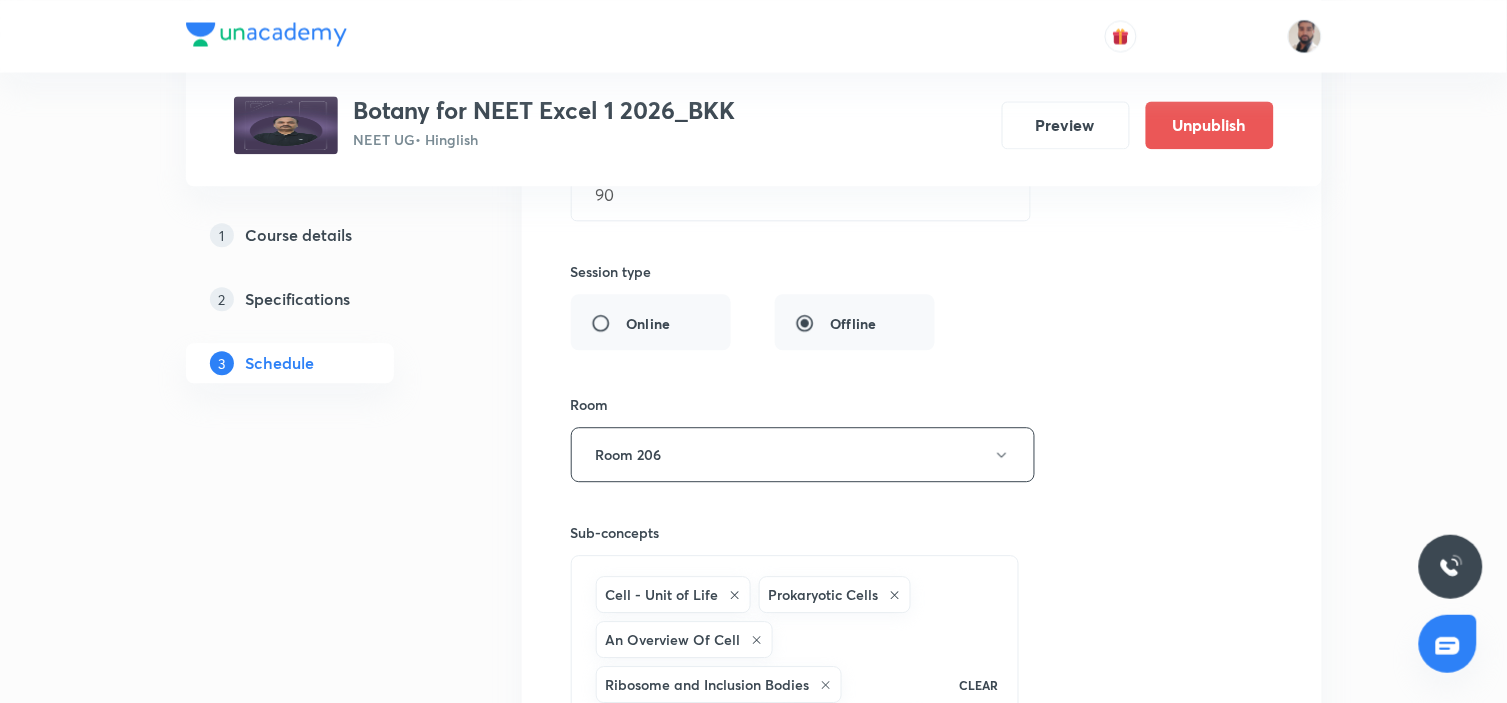scroll, scrollTop: 7353, scrollLeft: 0, axis: vertical 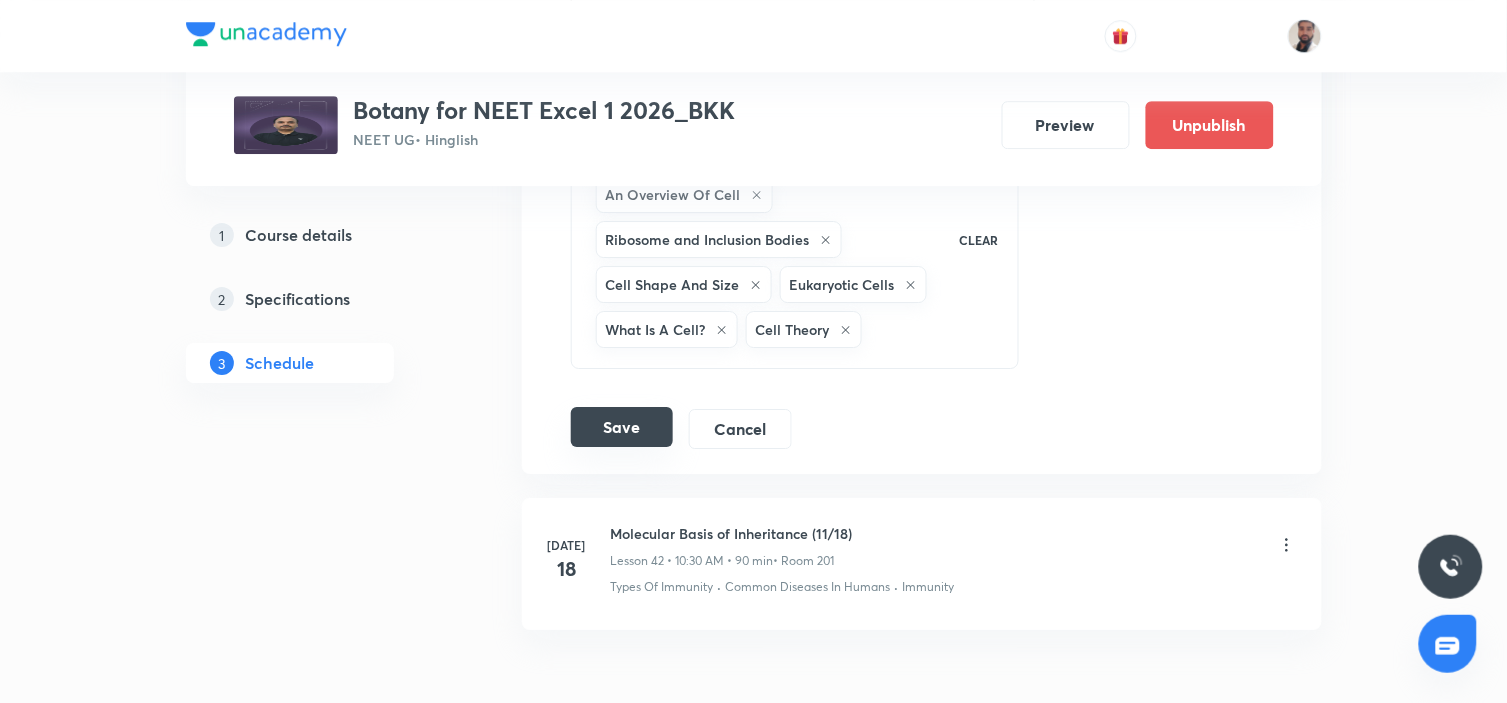 click on "Save" at bounding box center [622, 427] 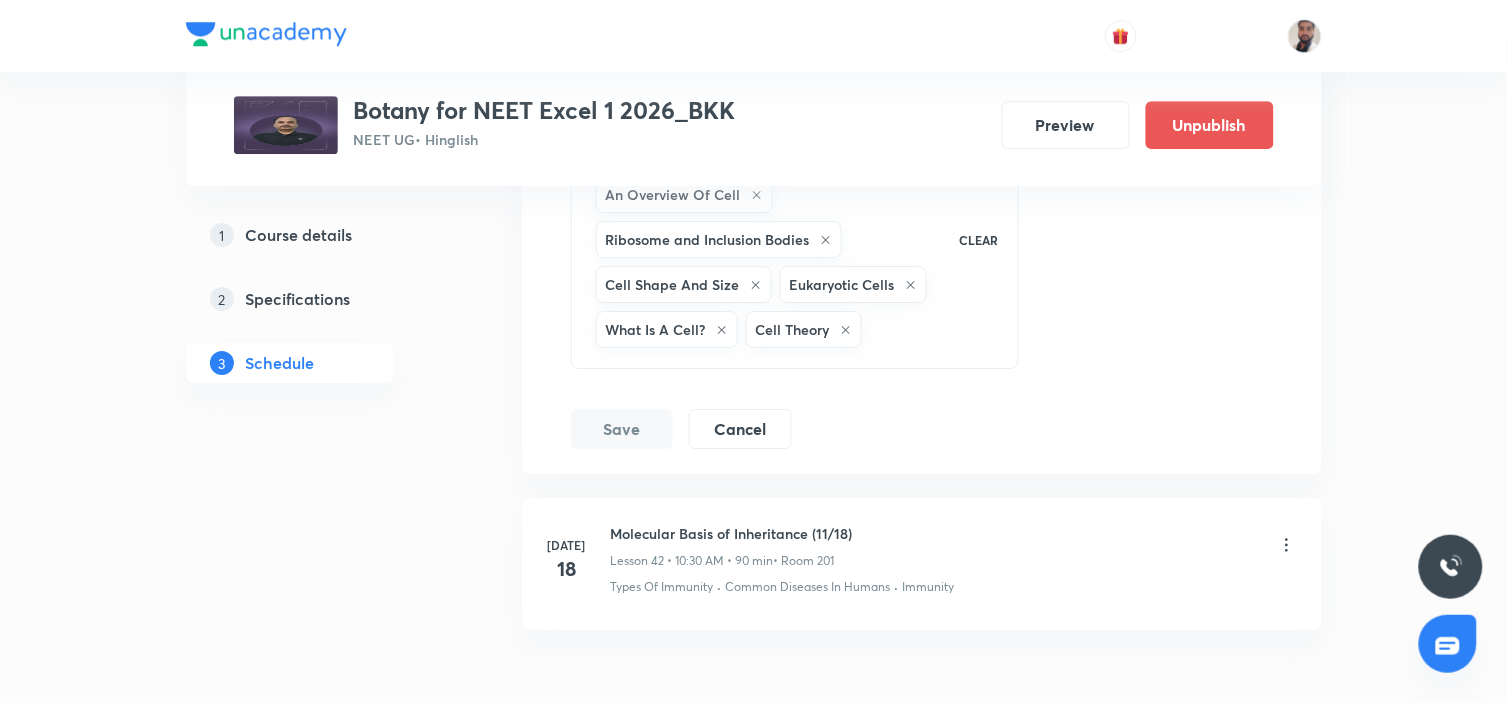 scroll, scrollTop: 6544, scrollLeft: 0, axis: vertical 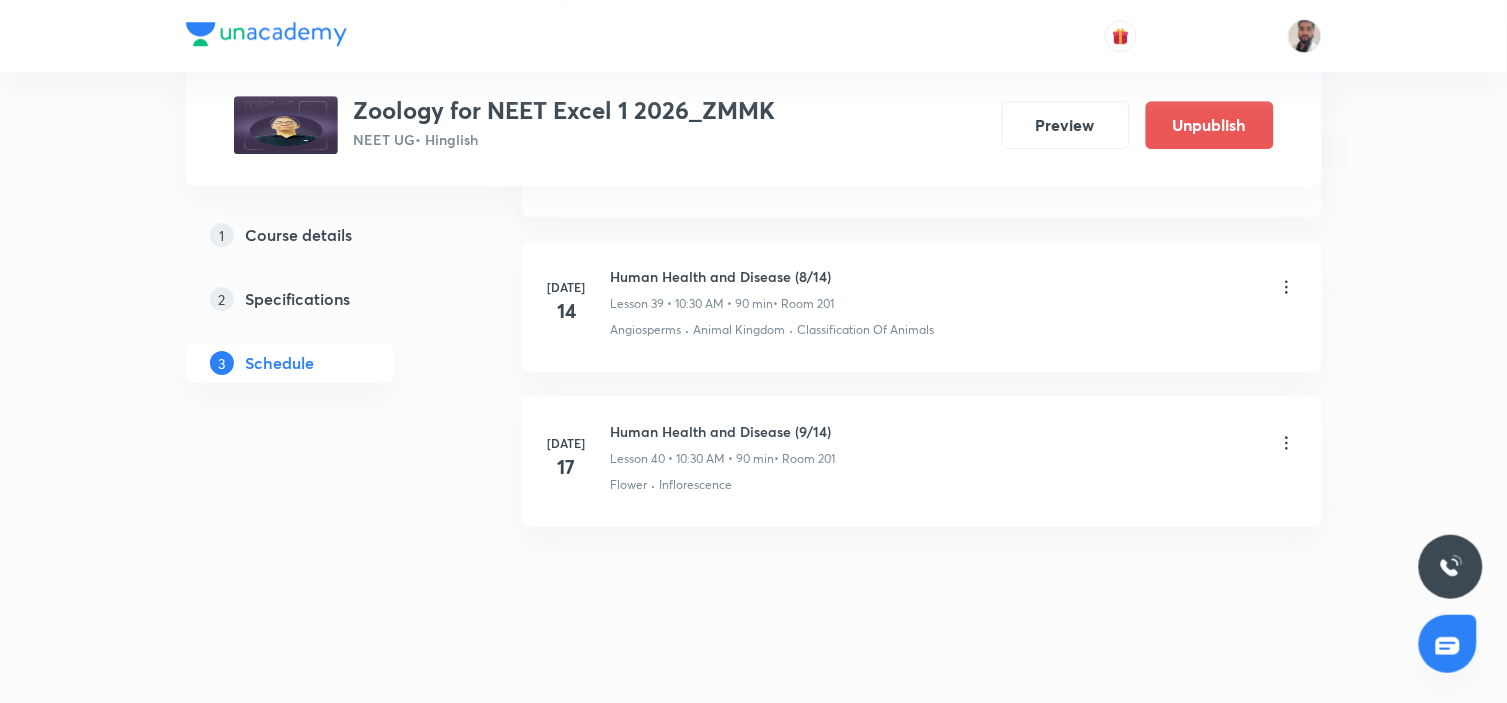 click 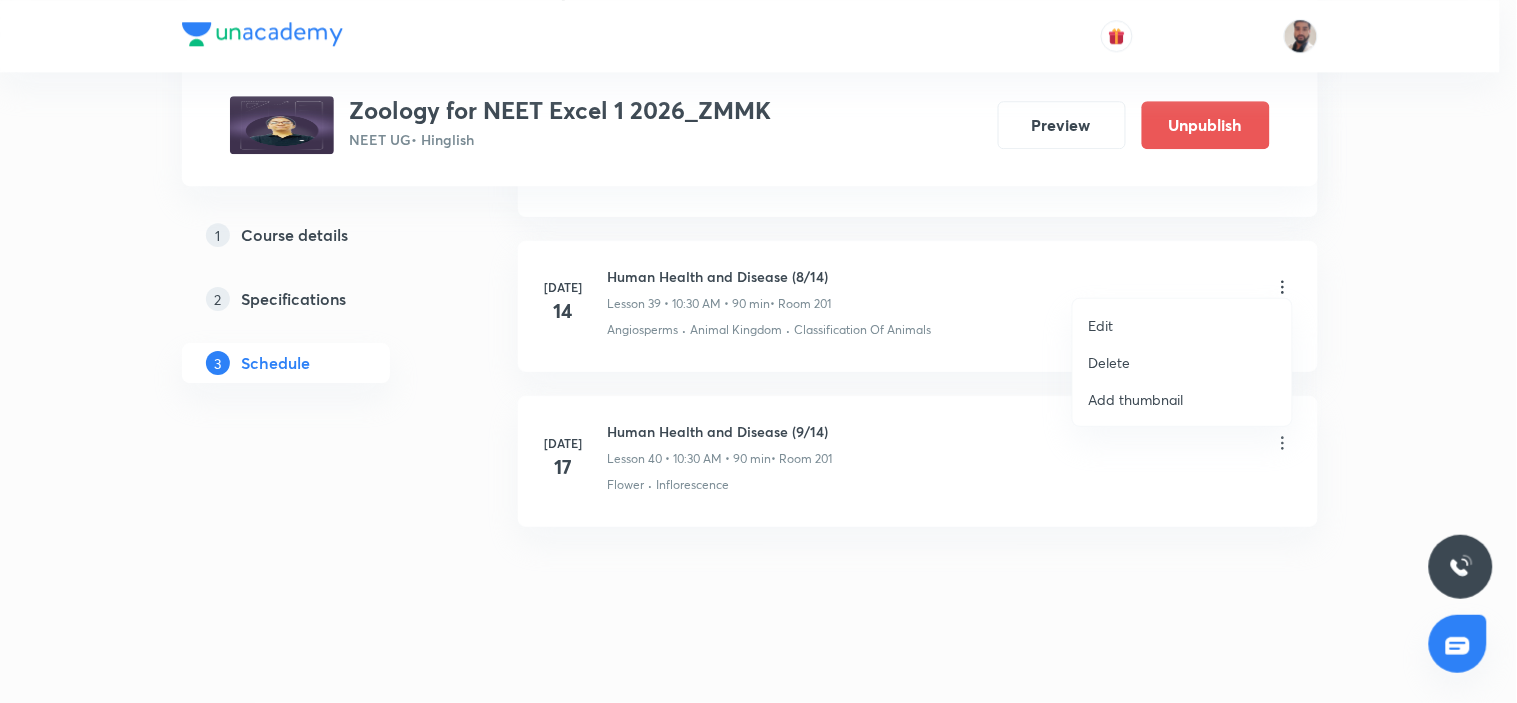 click on "Edit" at bounding box center [1182, 325] 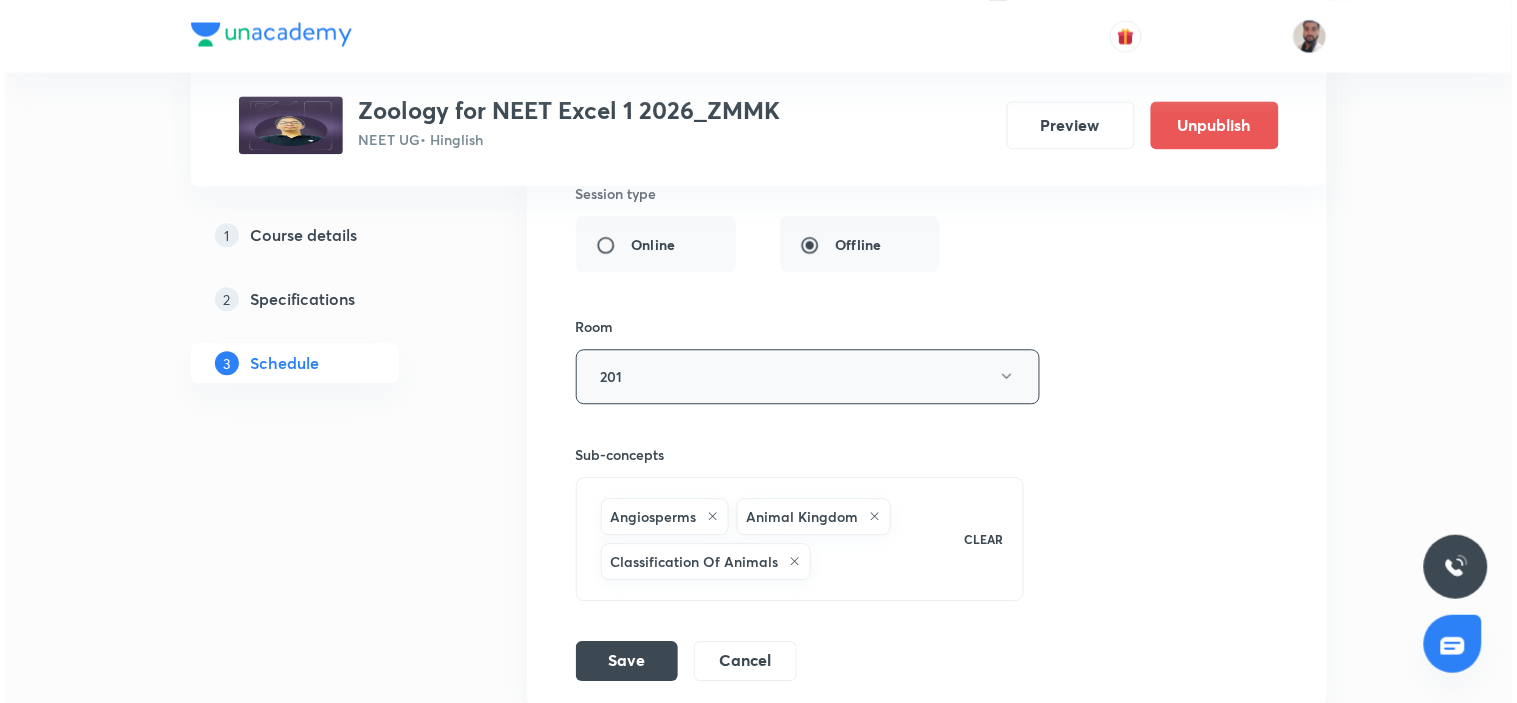 scroll, scrollTop: 6767, scrollLeft: 0, axis: vertical 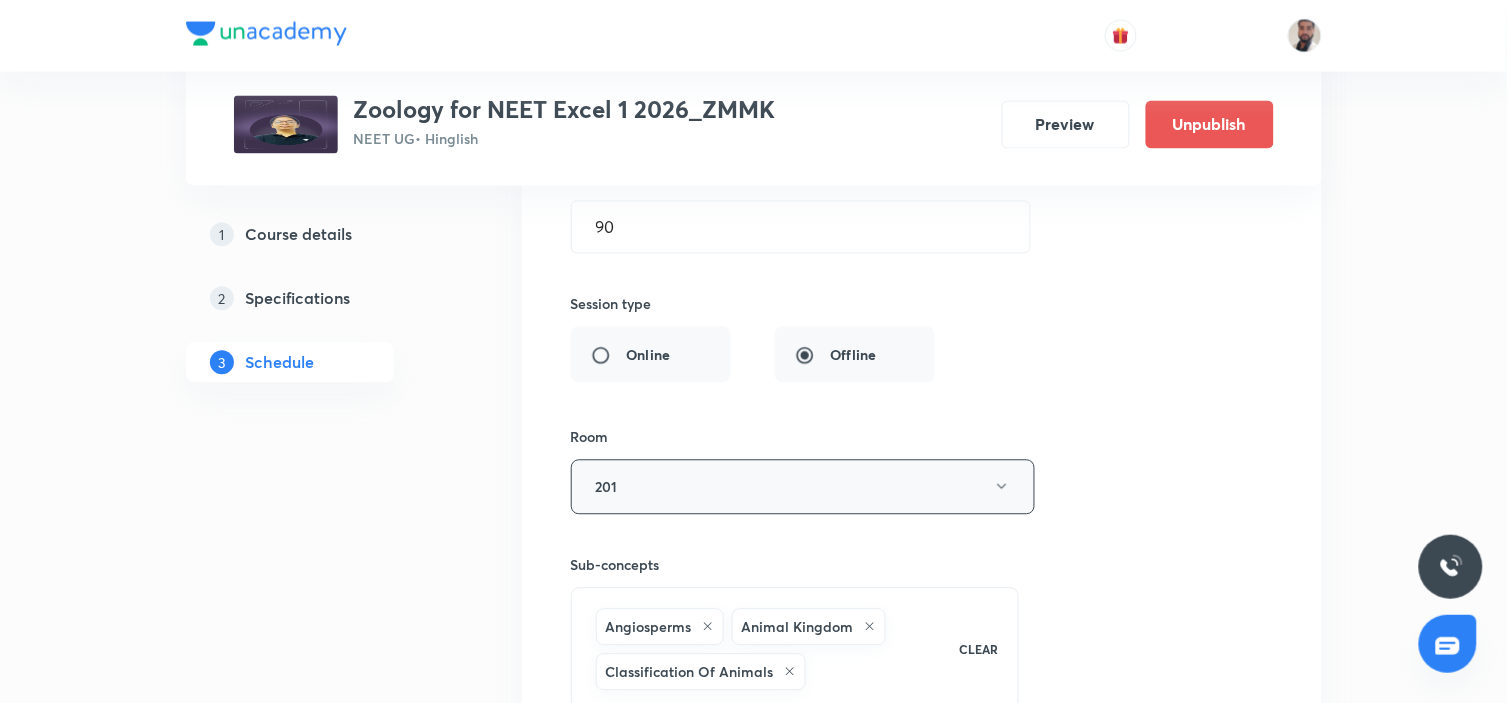 click on "201" at bounding box center [803, 487] 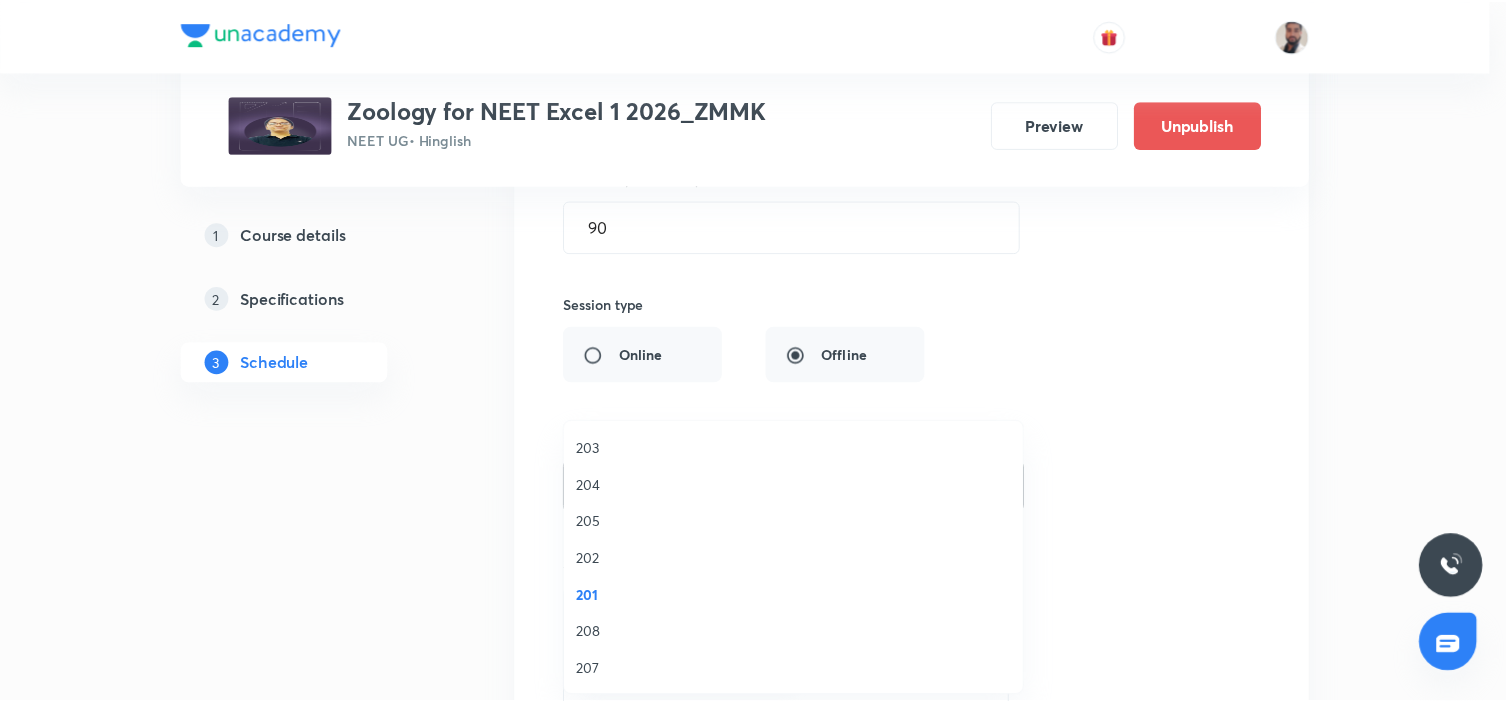 scroll, scrollTop: 38, scrollLeft: 0, axis: vertical 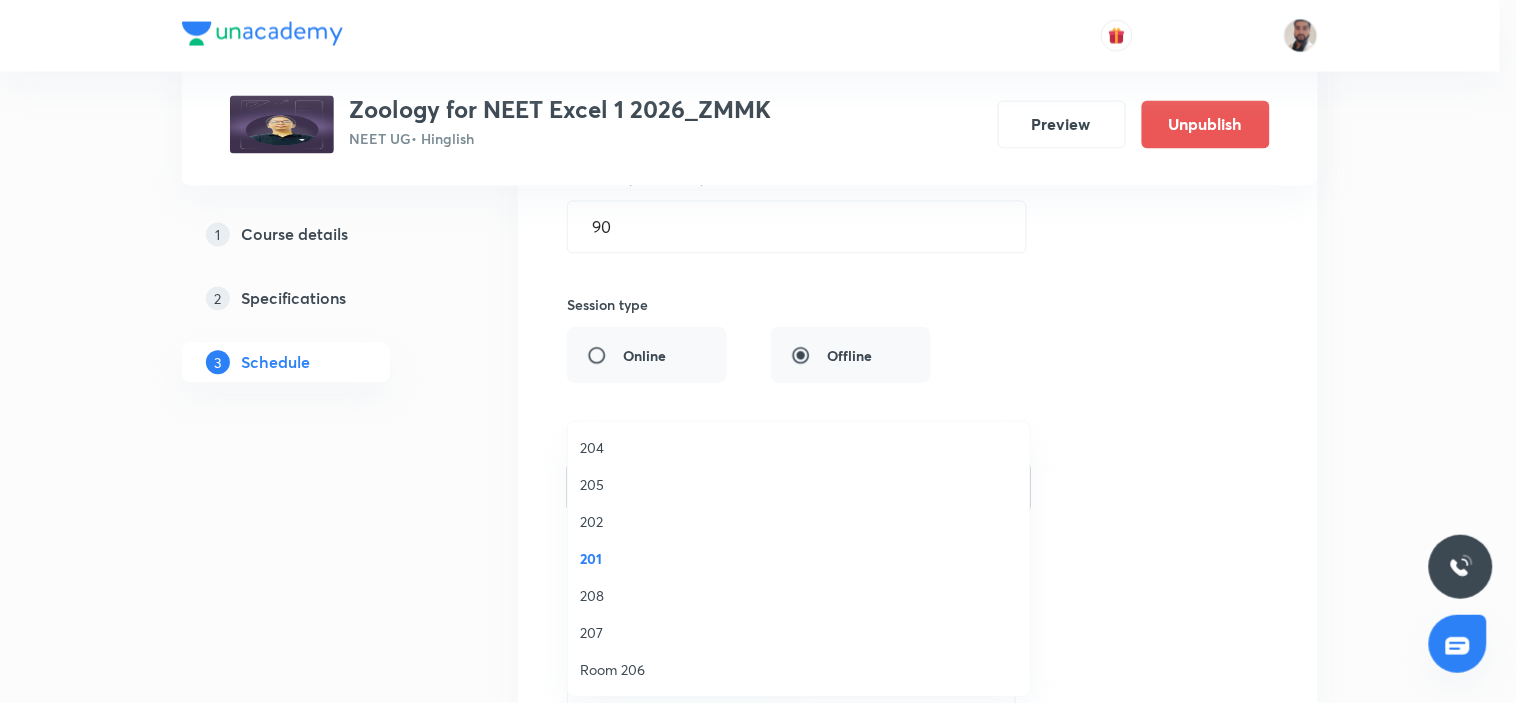 click on "Room 206" at bounding box center [799, 669] 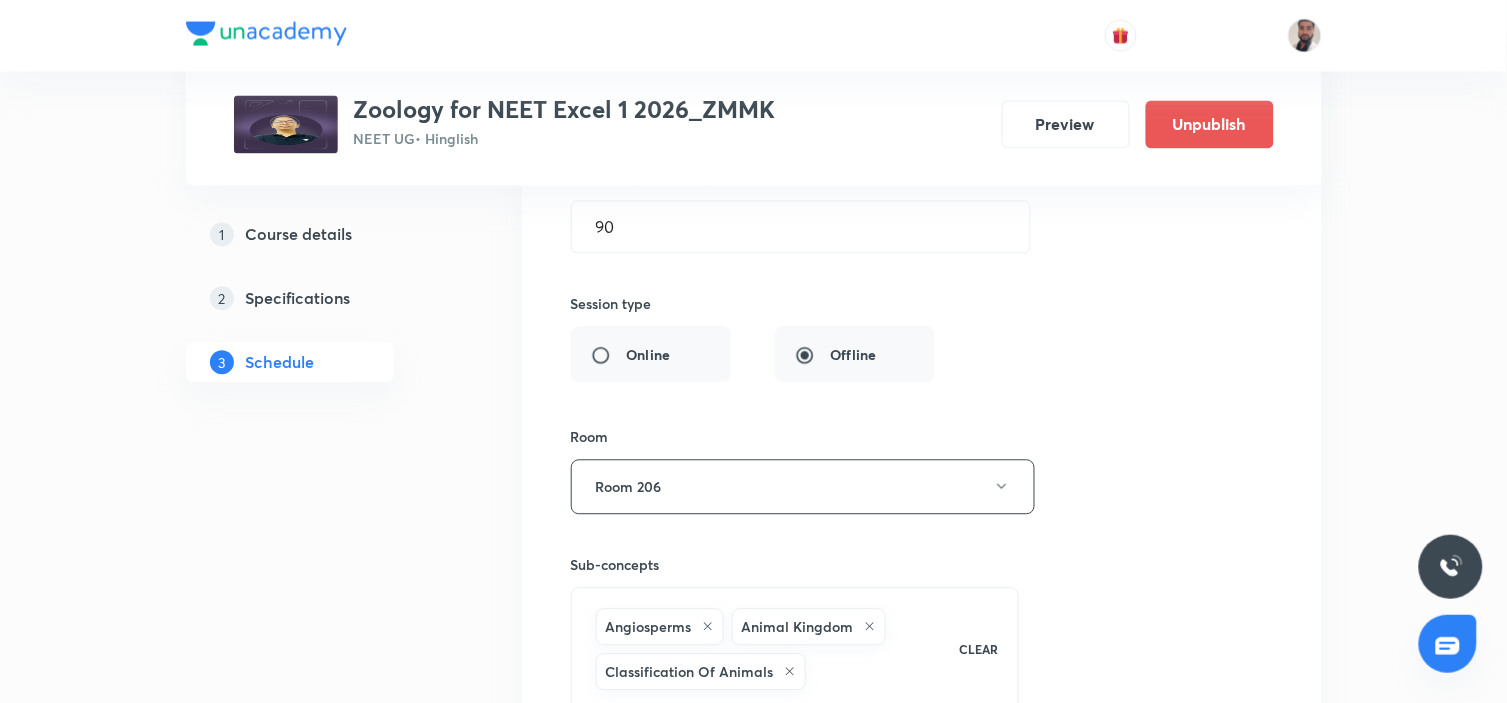scroll, scrollTop: 7212, scrollLeft: 0, axis: vertical 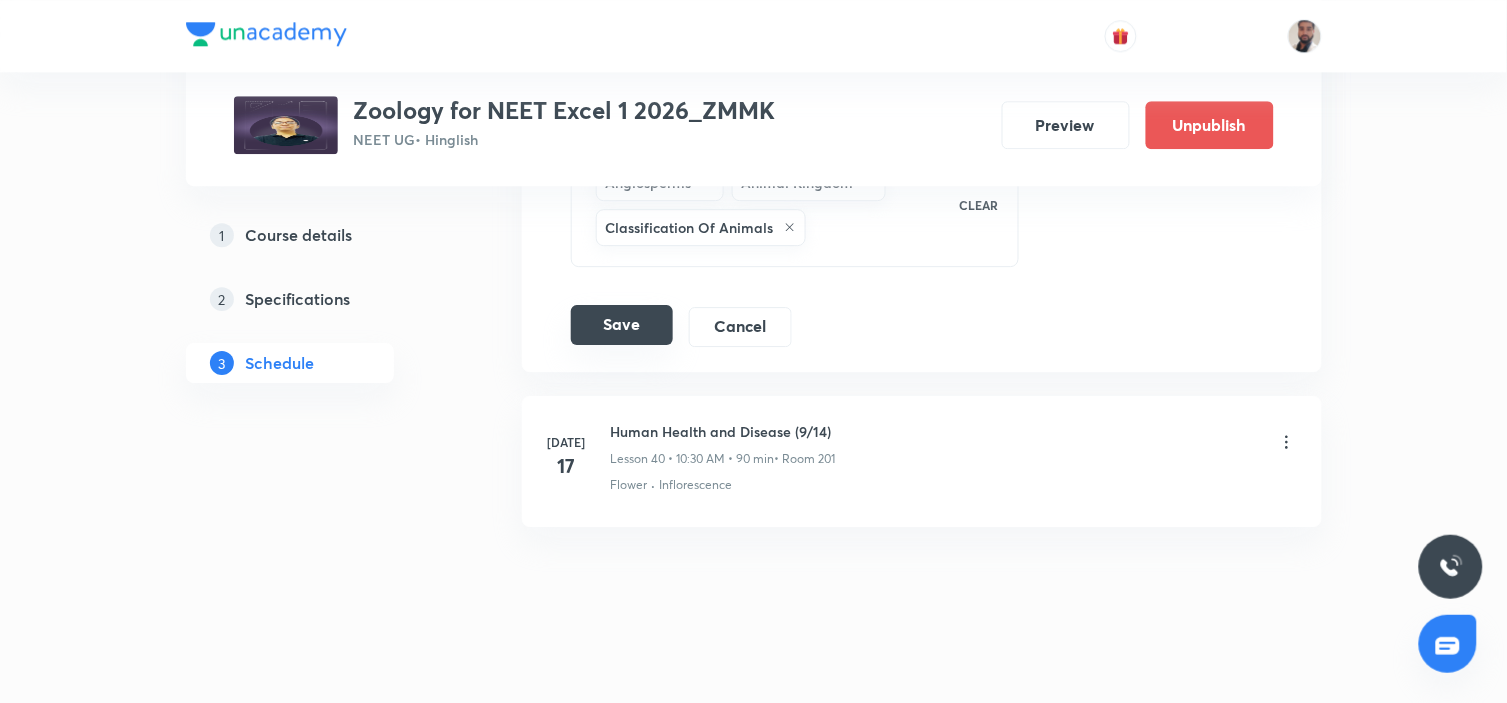 click on "Save" at bounding box center (622, 325) 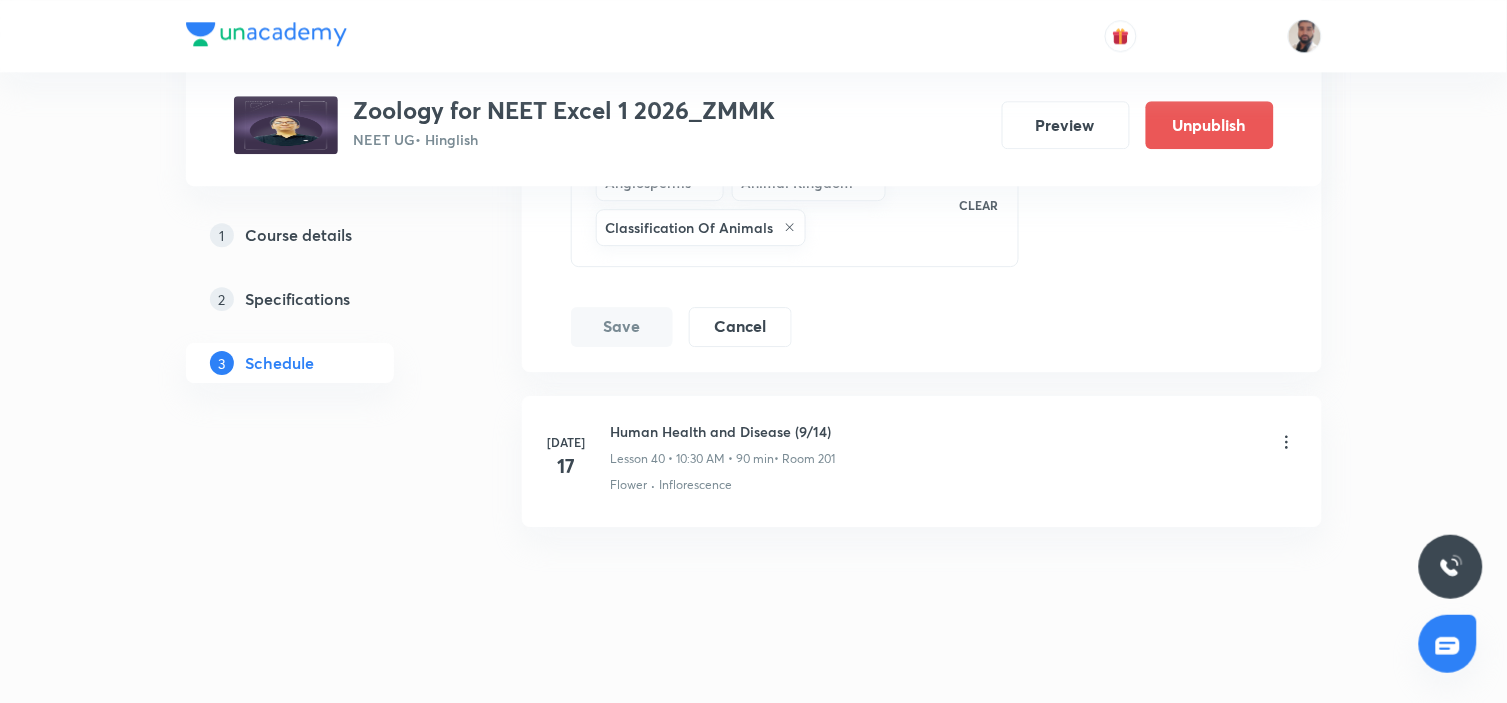 scroll, scrollTop: 6397, scrollLeft: 0, axis: vertical 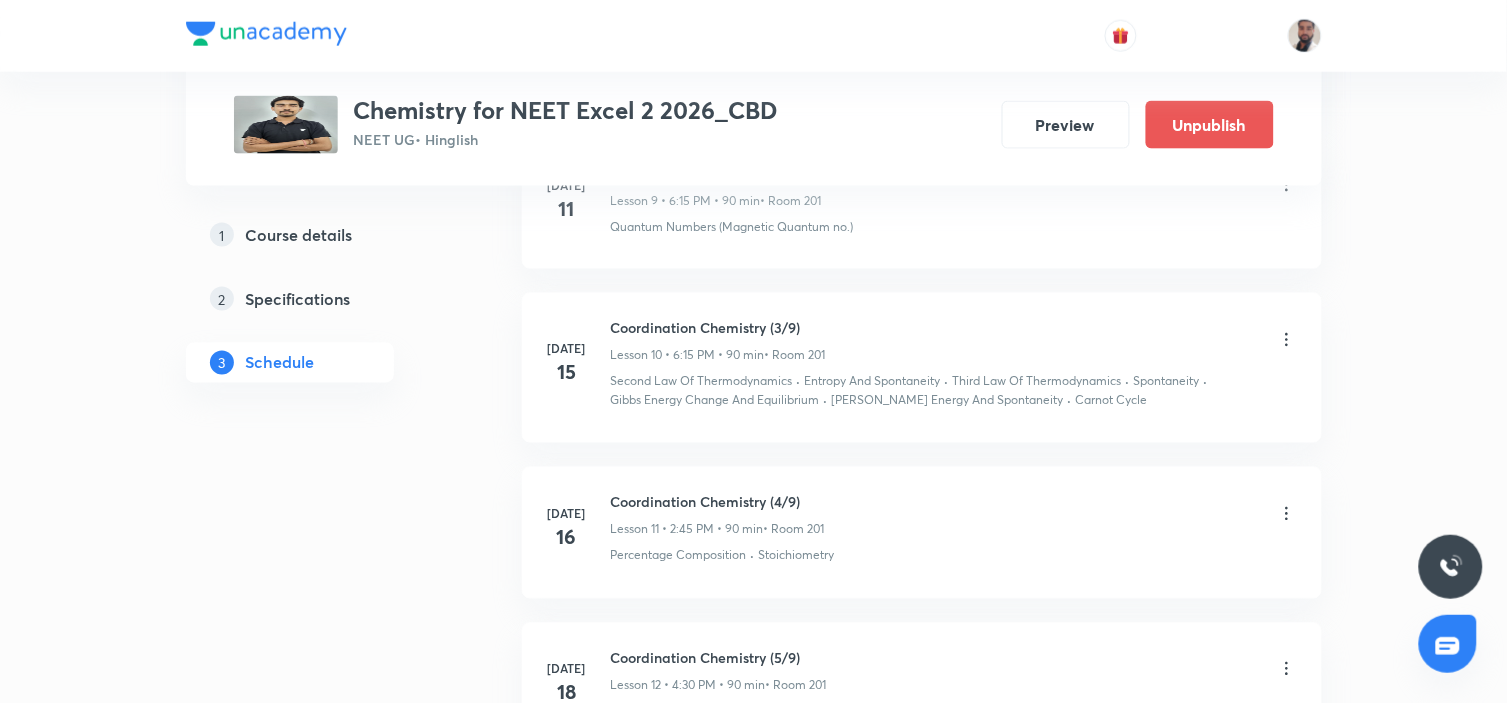click 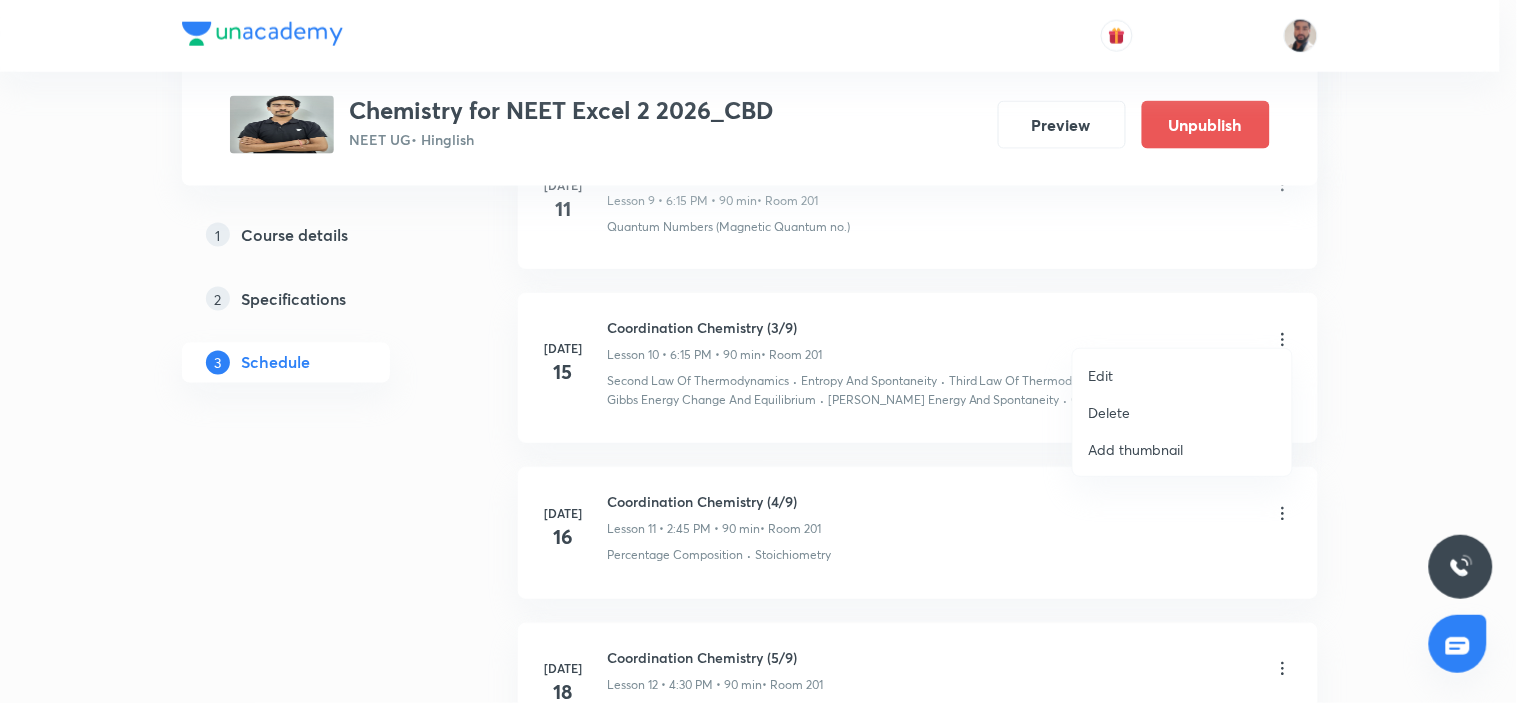 click on "Edit" at bounding box center (1182, 375) 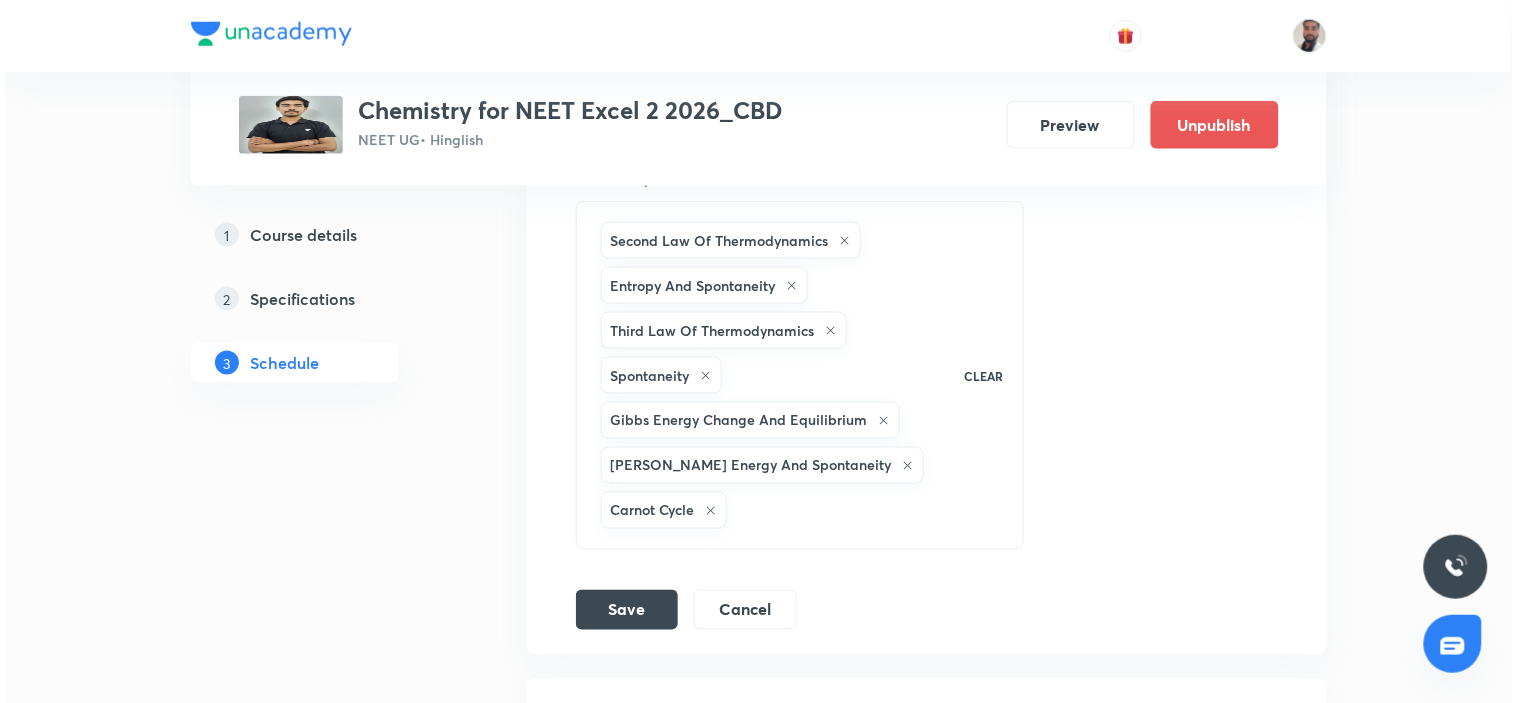 scroll, scrollTop: 2153, scrollLeft: 0, axis: vertical 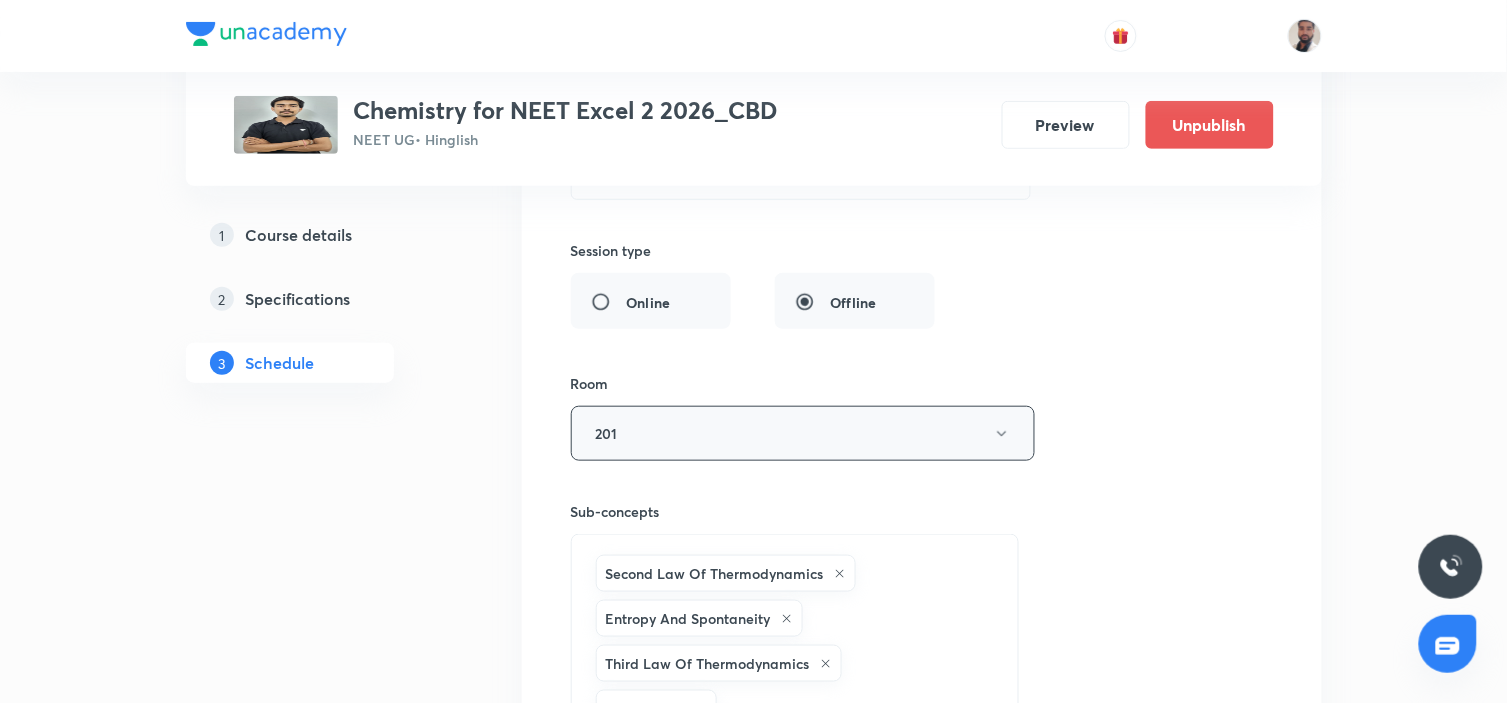 click on "201" at bounding box center (803, 433) 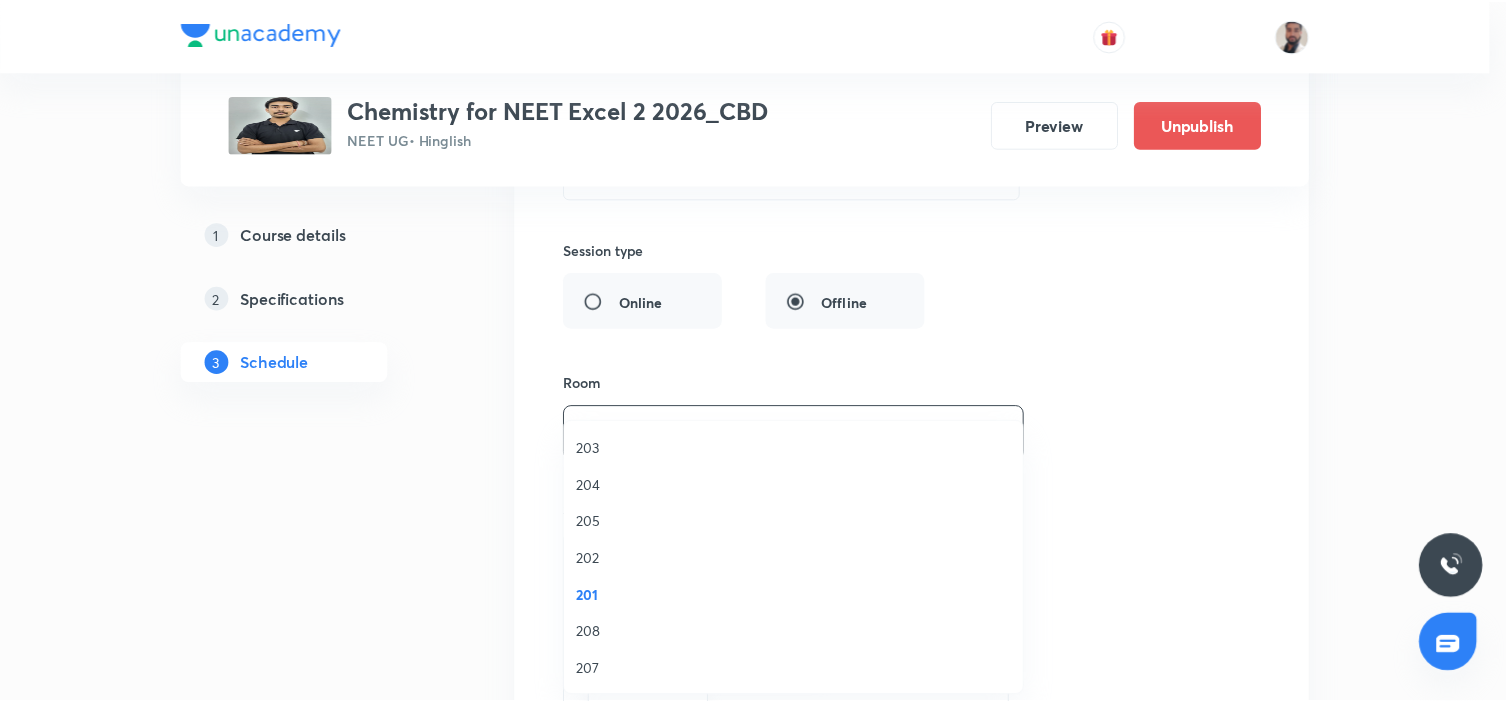 scroll, scrollTop: 38, scrollLeft: 0, axis: vertical 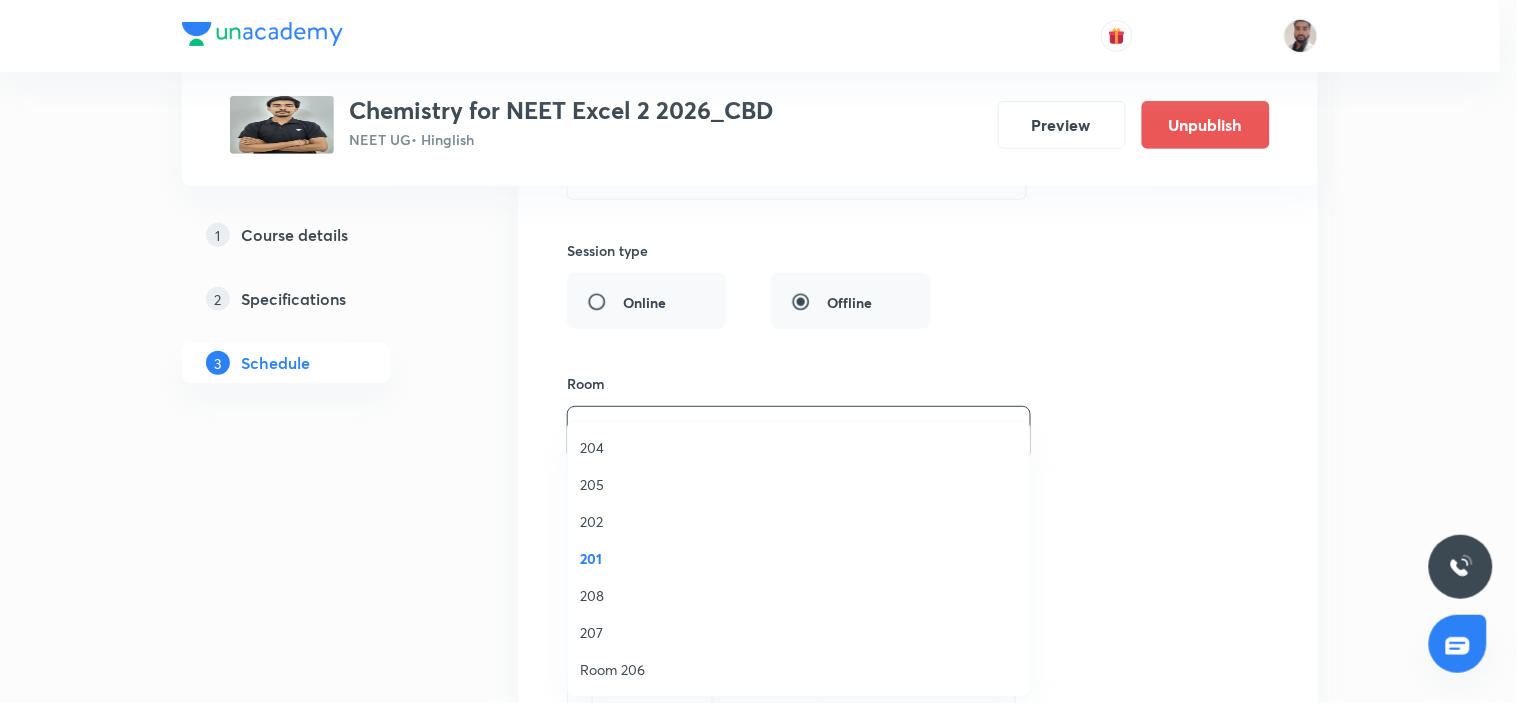 click on "Room 206" at bounding box center [799, 669] 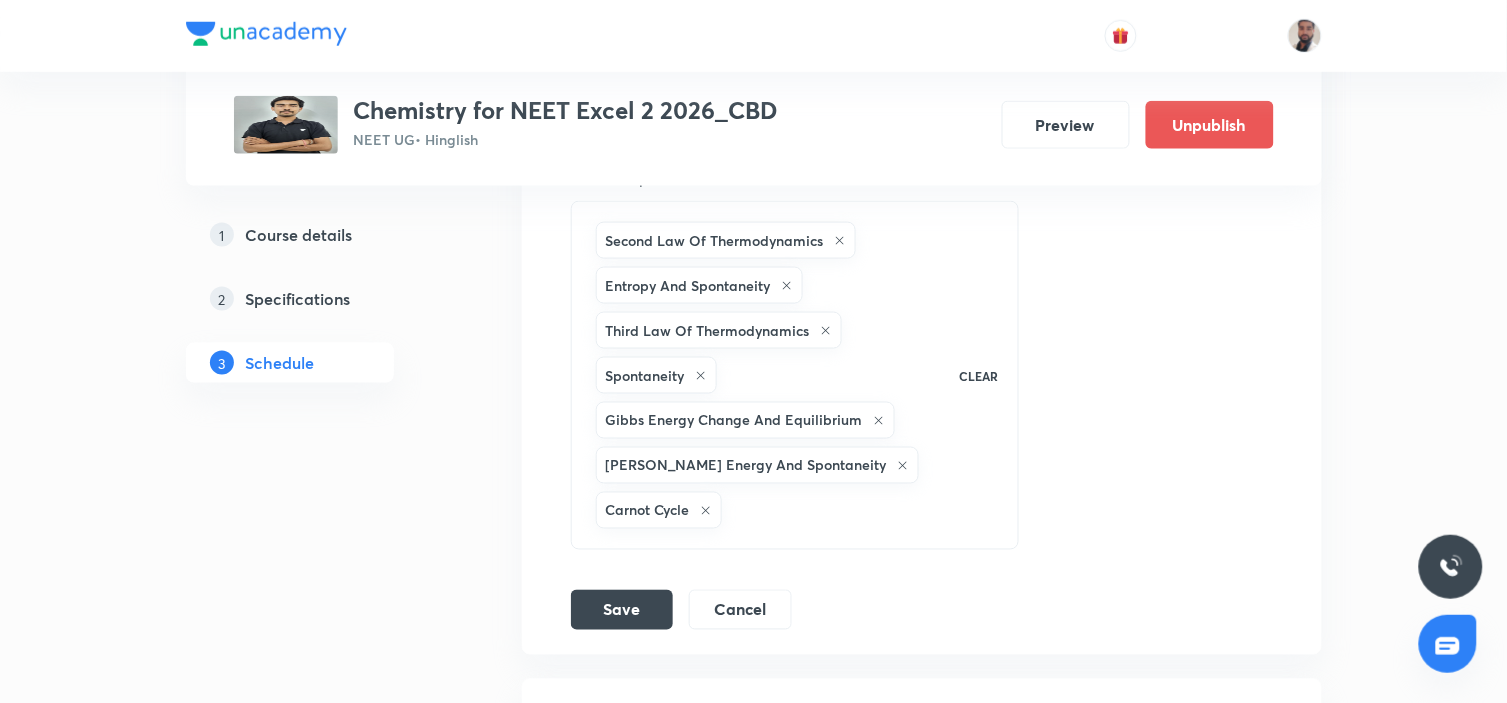 scroll, scrollTop: 2708, scrollLeft: 0, axis: vertical 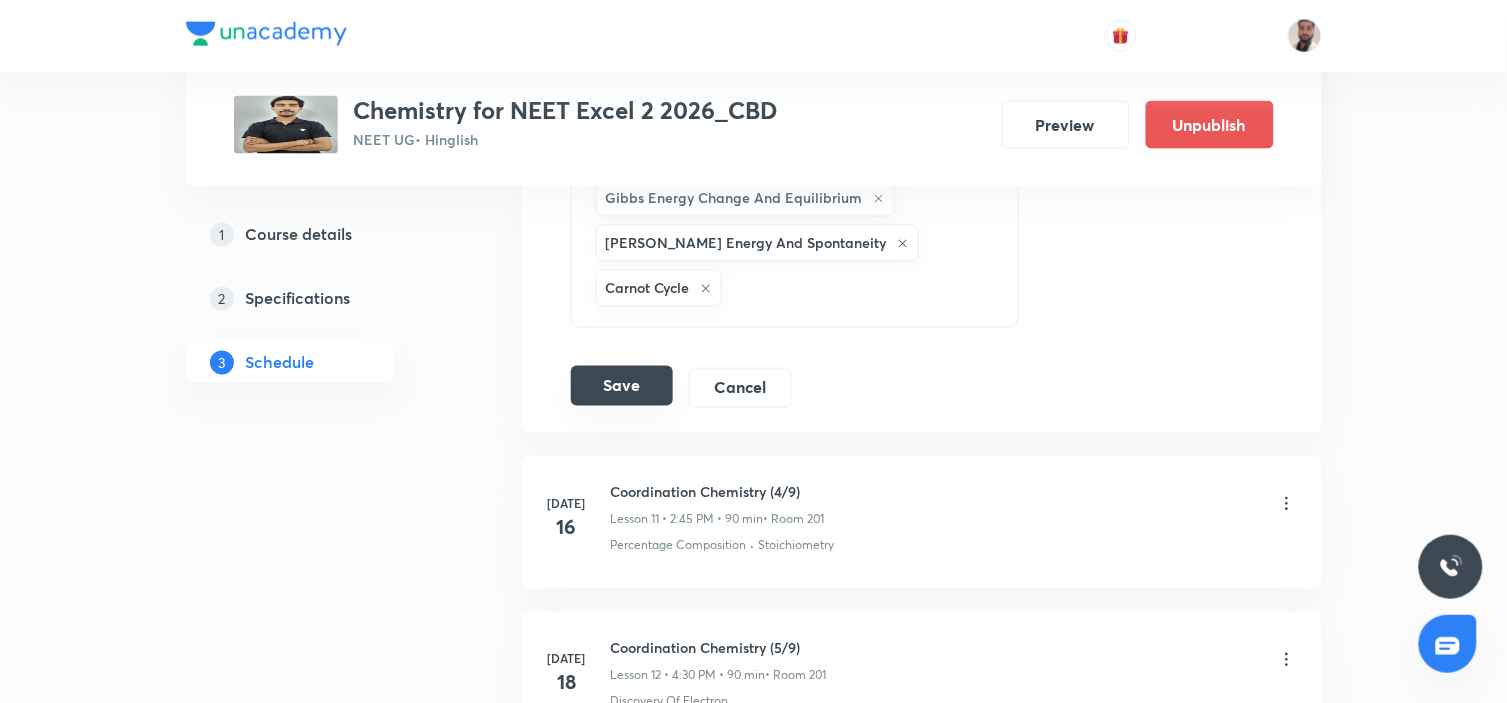 click on "Save" at bounding box center [622, 386] 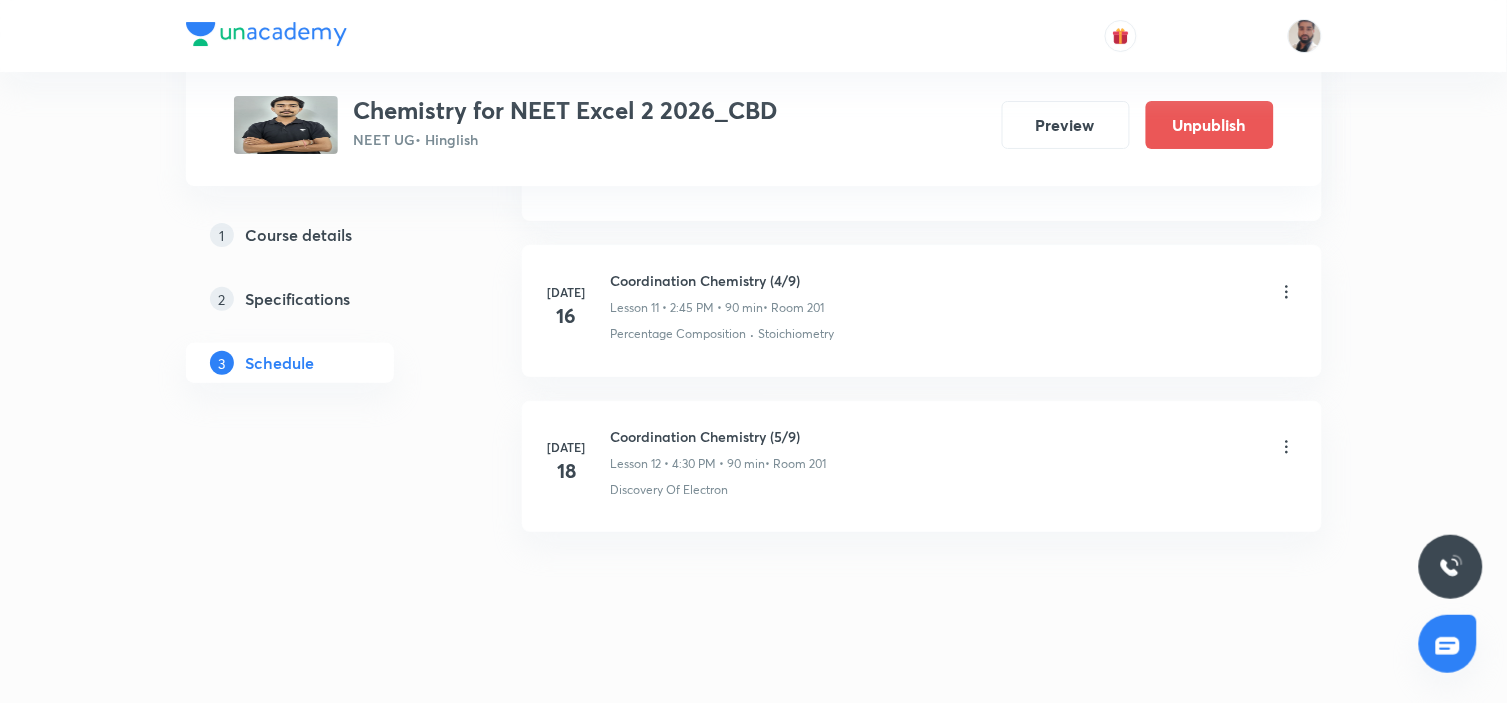 scroll, scrollTop: 1788, scrollLeft: 0, axis: vertical 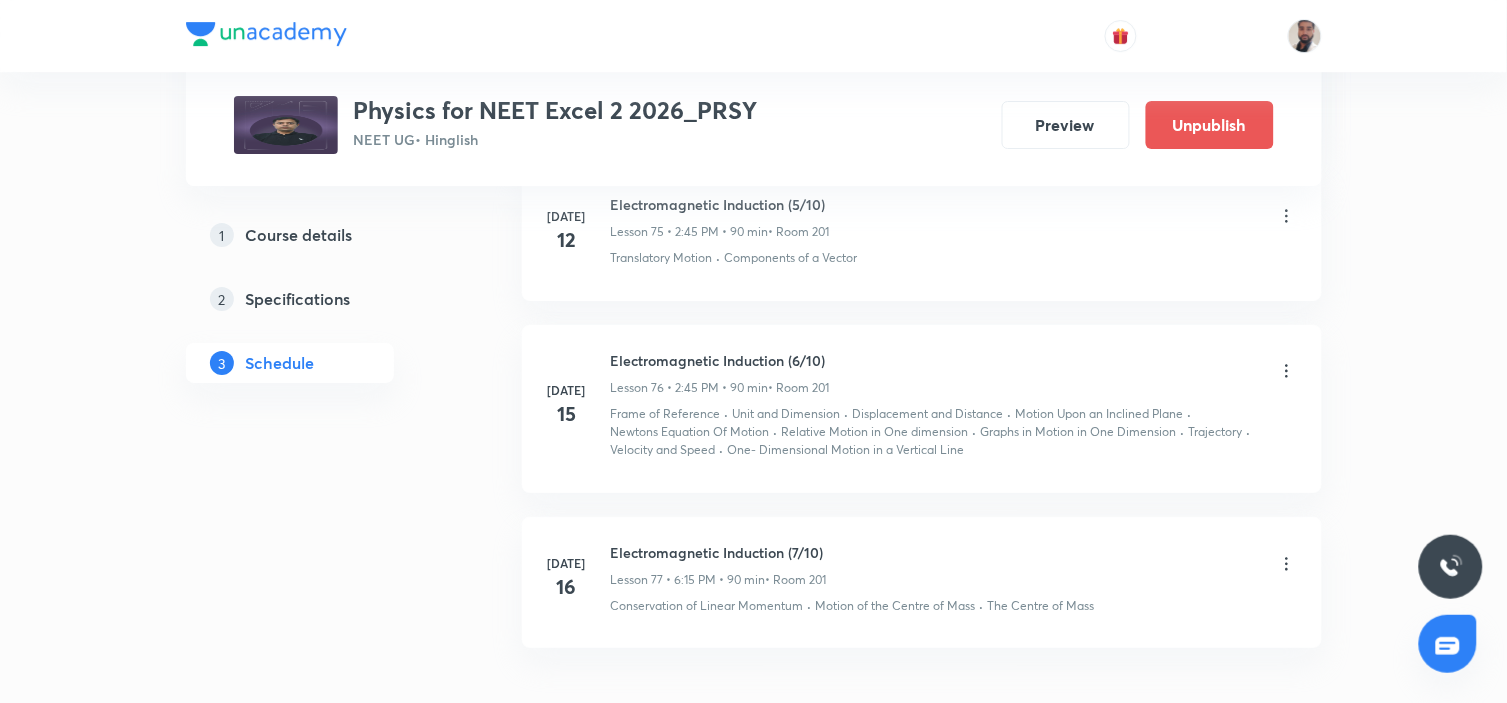 click 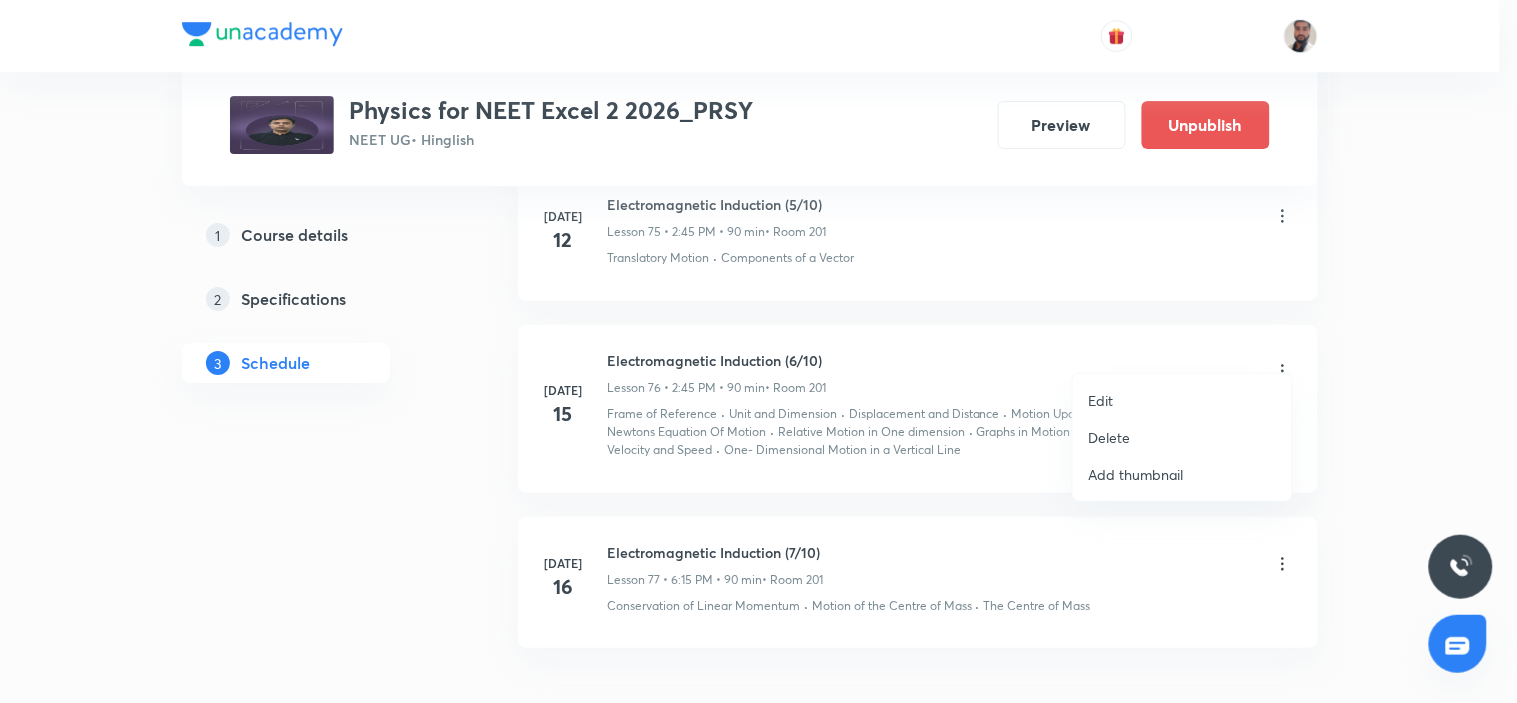 click on "Edit" at bounding box center [1182, 400] 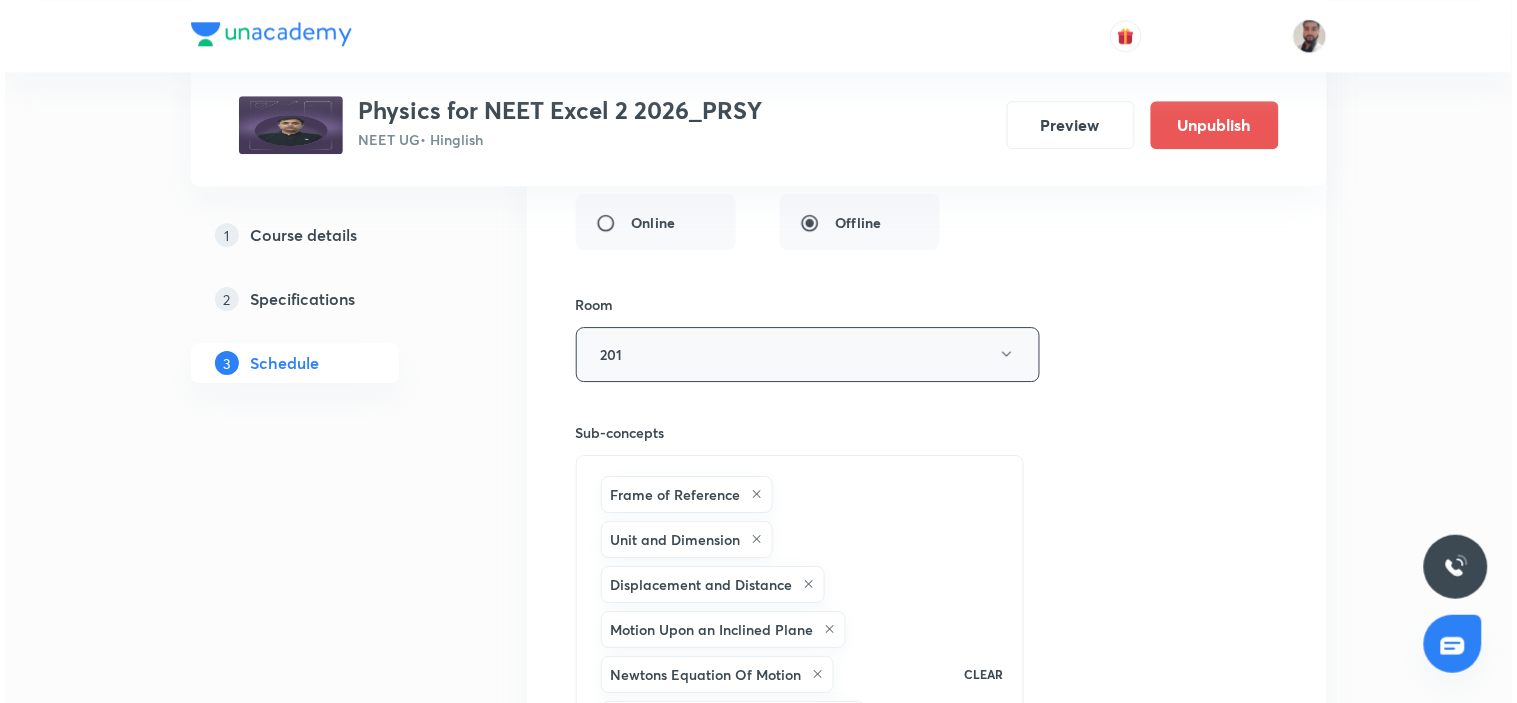 scroll, scrollTop: 12952, scrollLeft: 0, axis: vertical 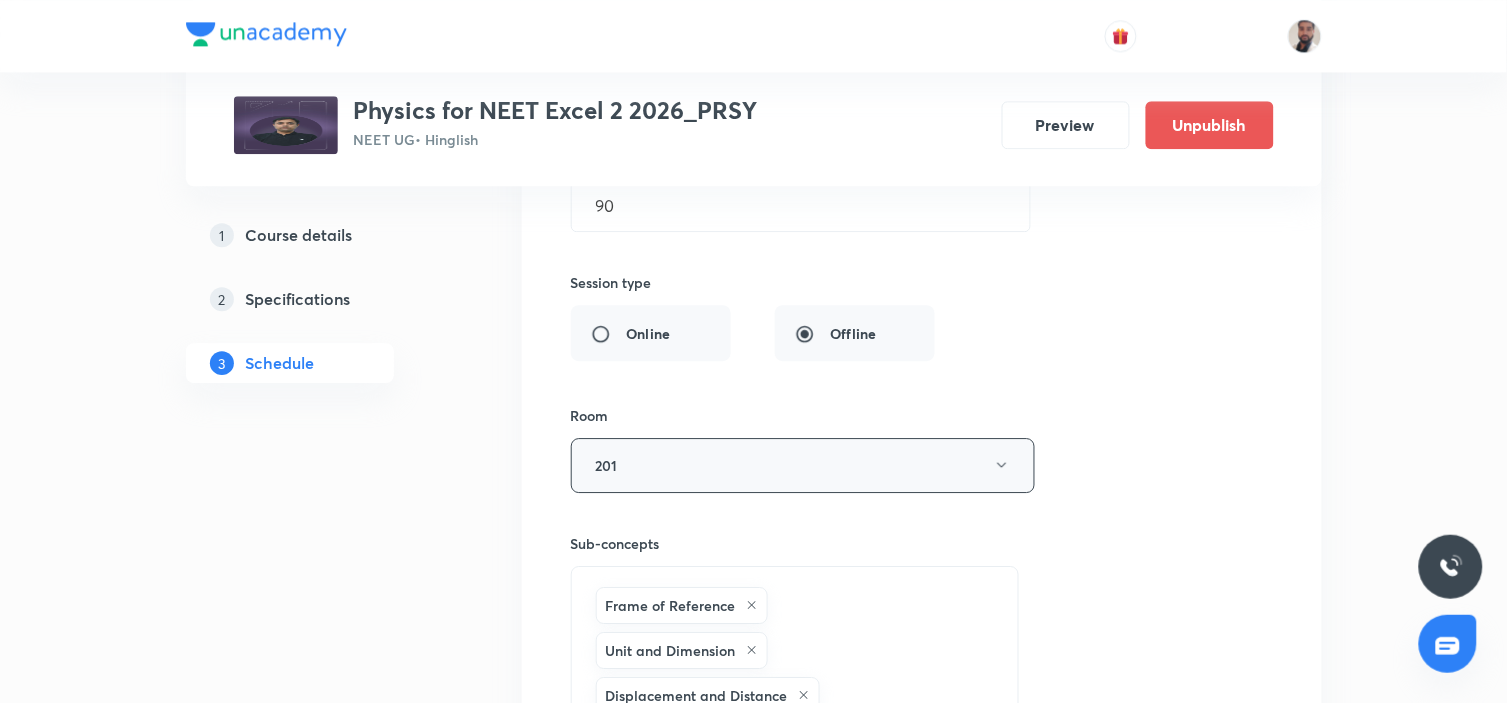 click on "201" at bounding box center (803, 465) 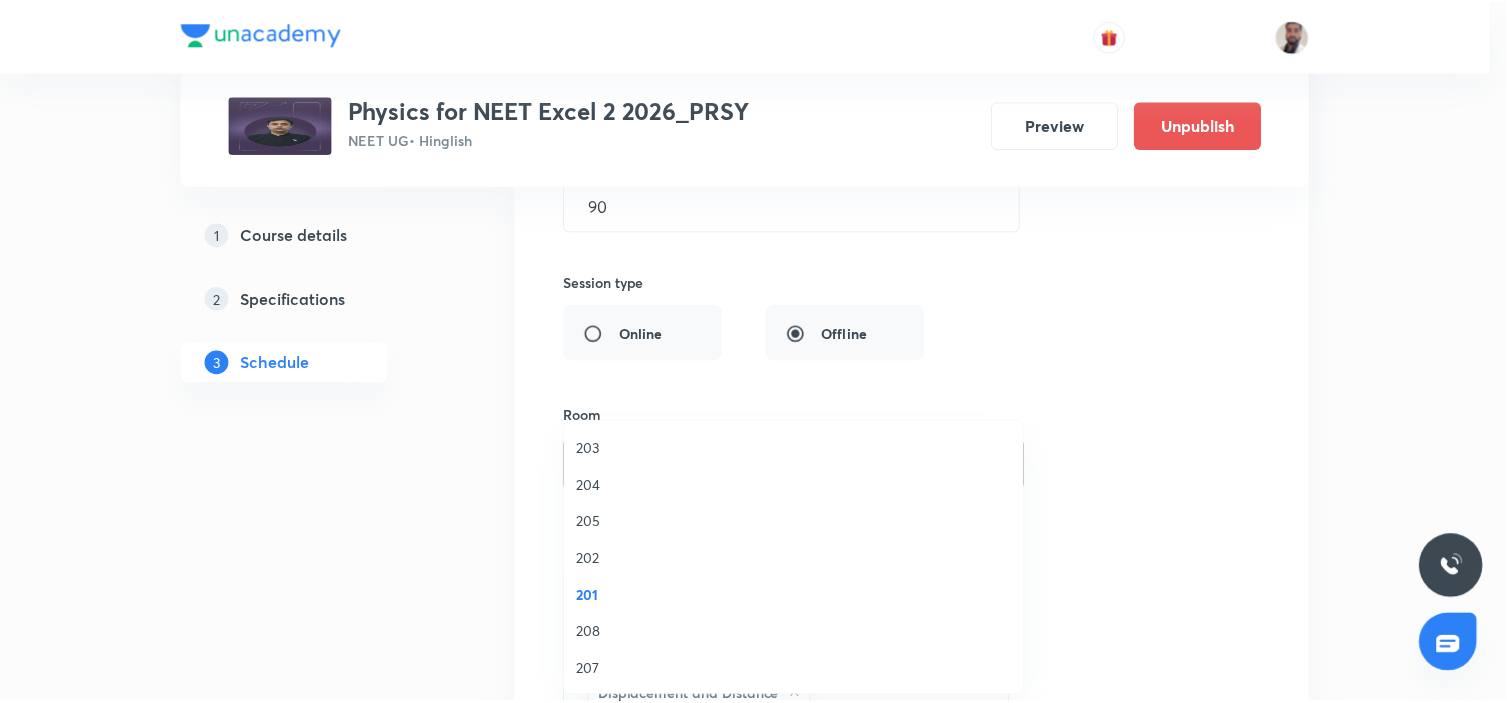 scroll, scrollTop: 38, scrollLeft: 0, axis: vertical 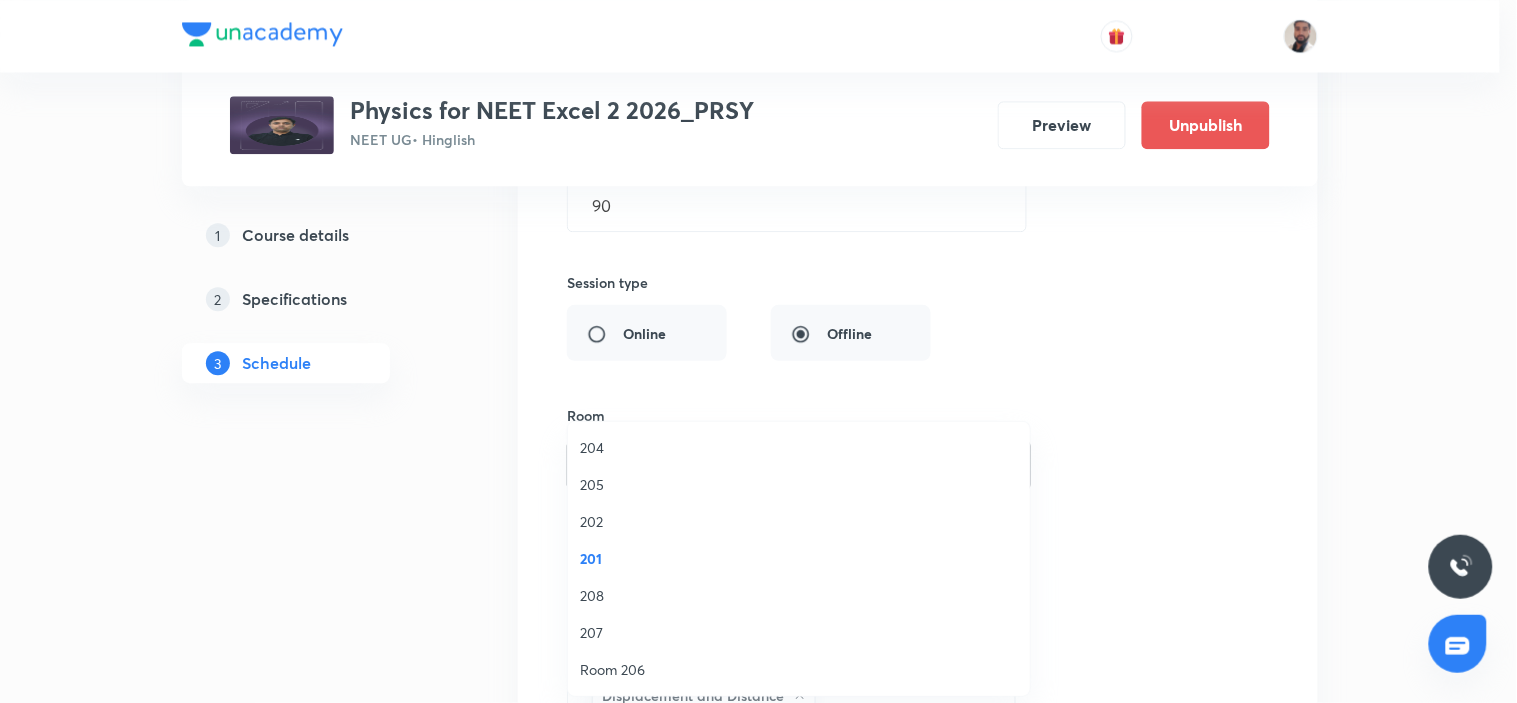 click on "Room 206" at bounding box center (799, 669) 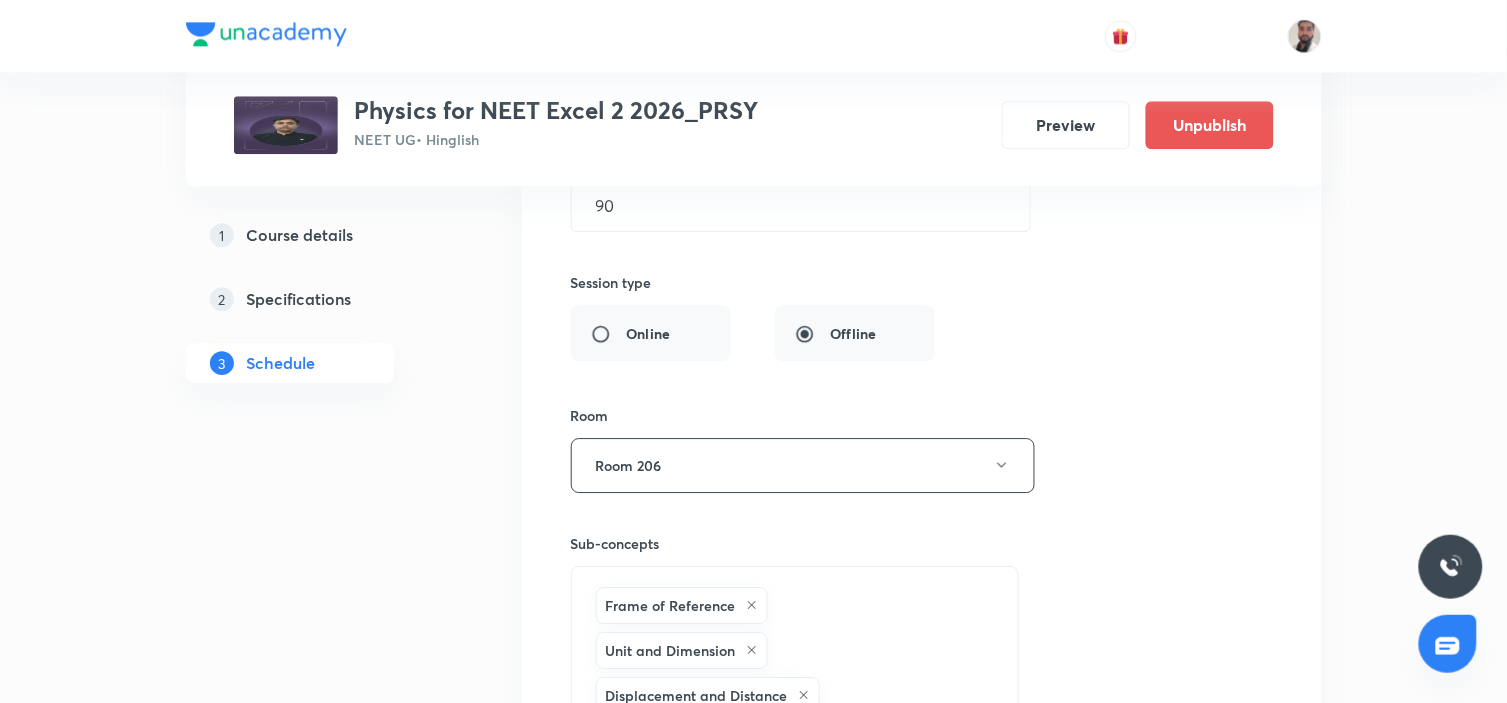 click on "1 Course details 2 Specifications 3 Schedule" at bounding box center [322, -5599] 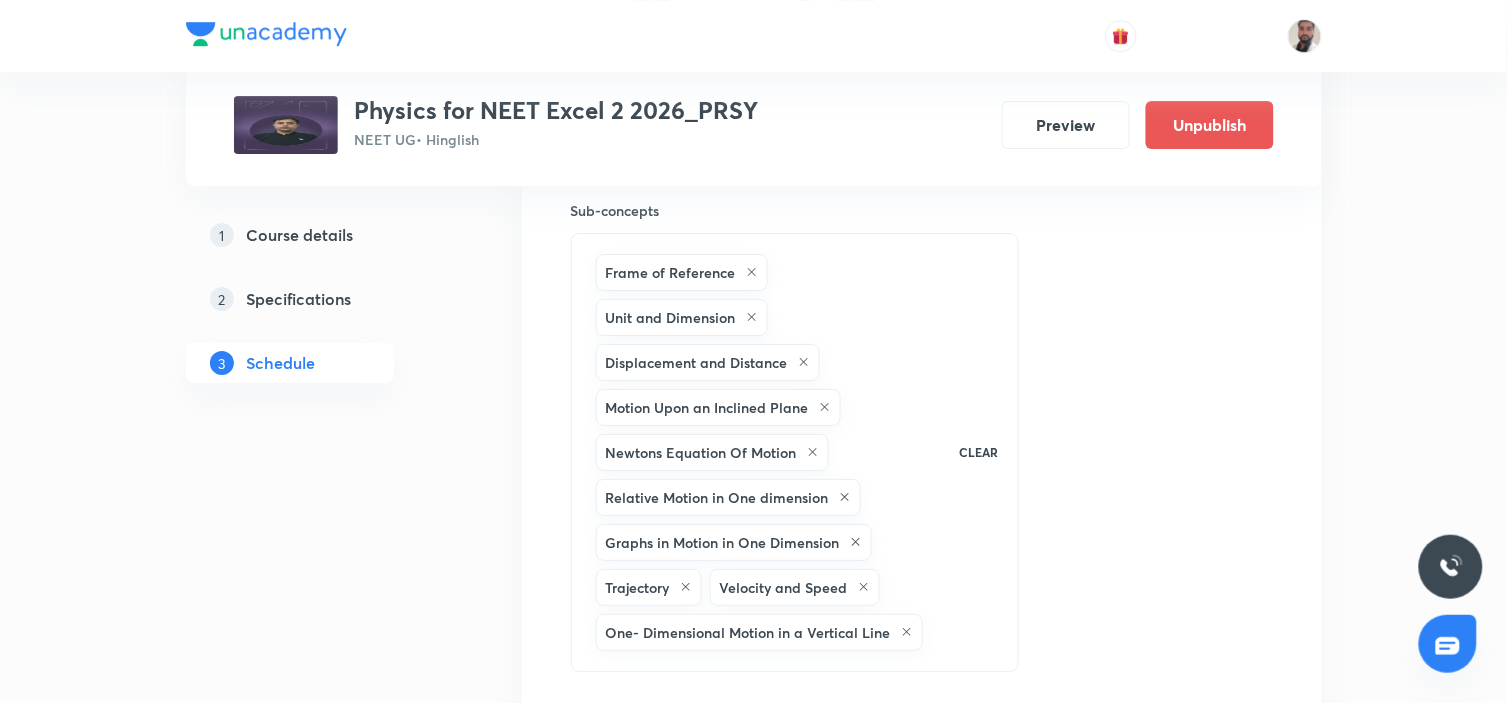 scroll, scrollTop: 13507, scrollLeft: 0, axis: vertical 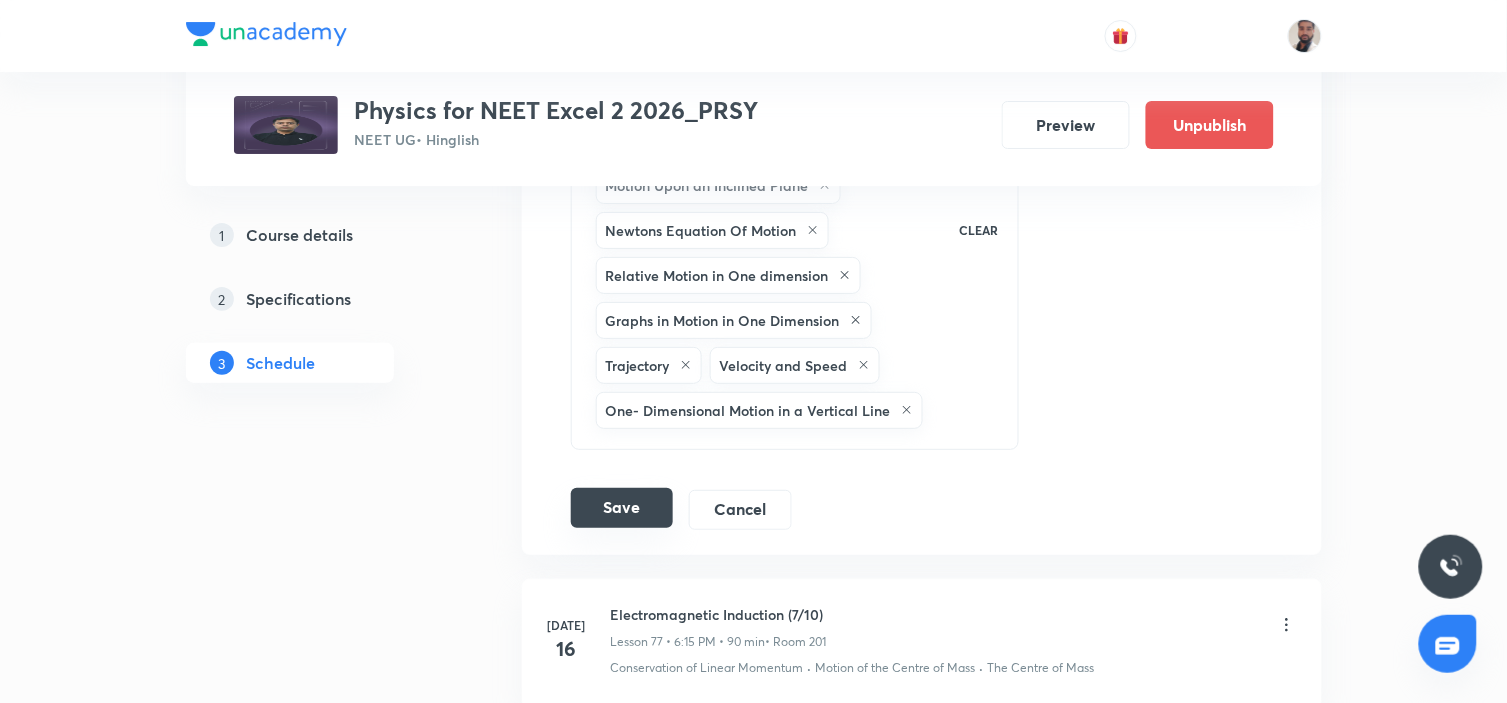 click on "Save" at bounding box center [622, 508] 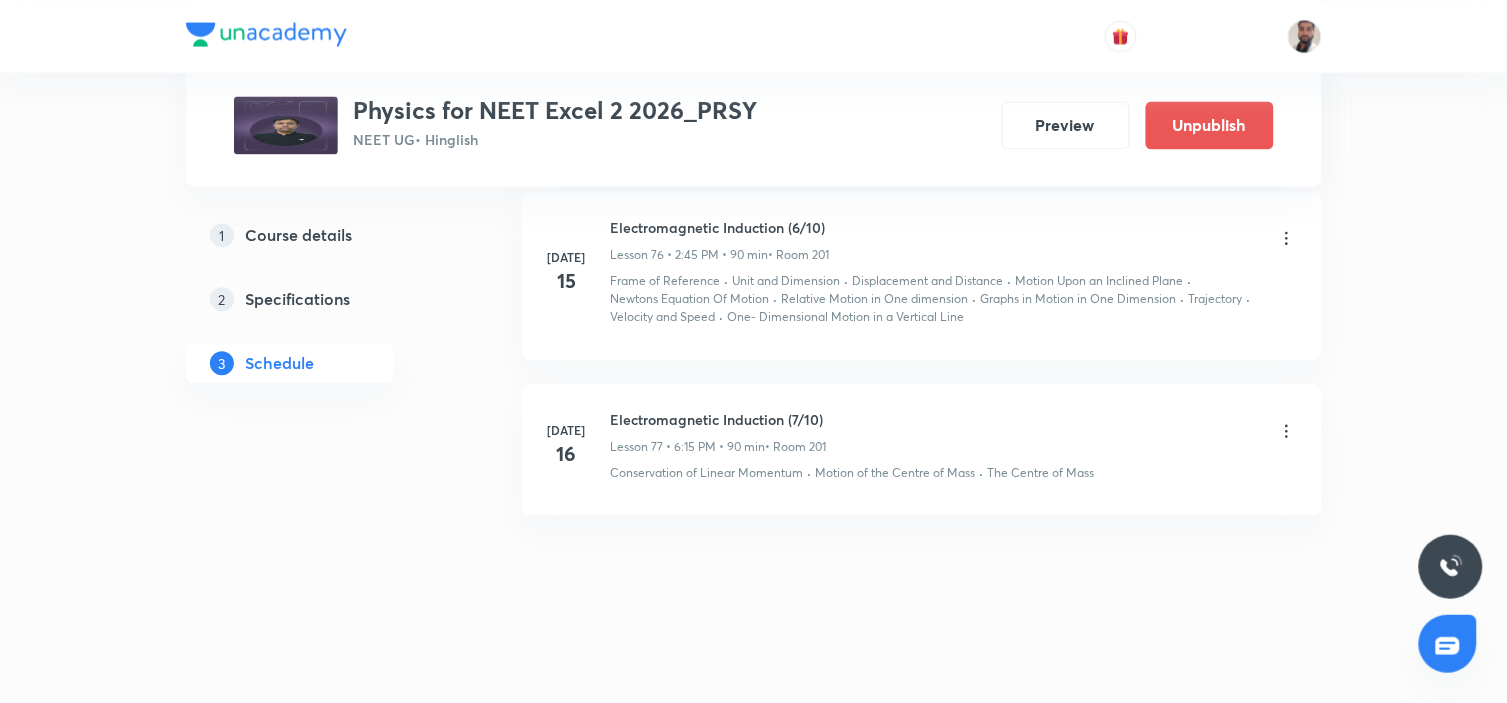 scroll, scrollTop: 12587, scrollLeft: 0, axis: vertical 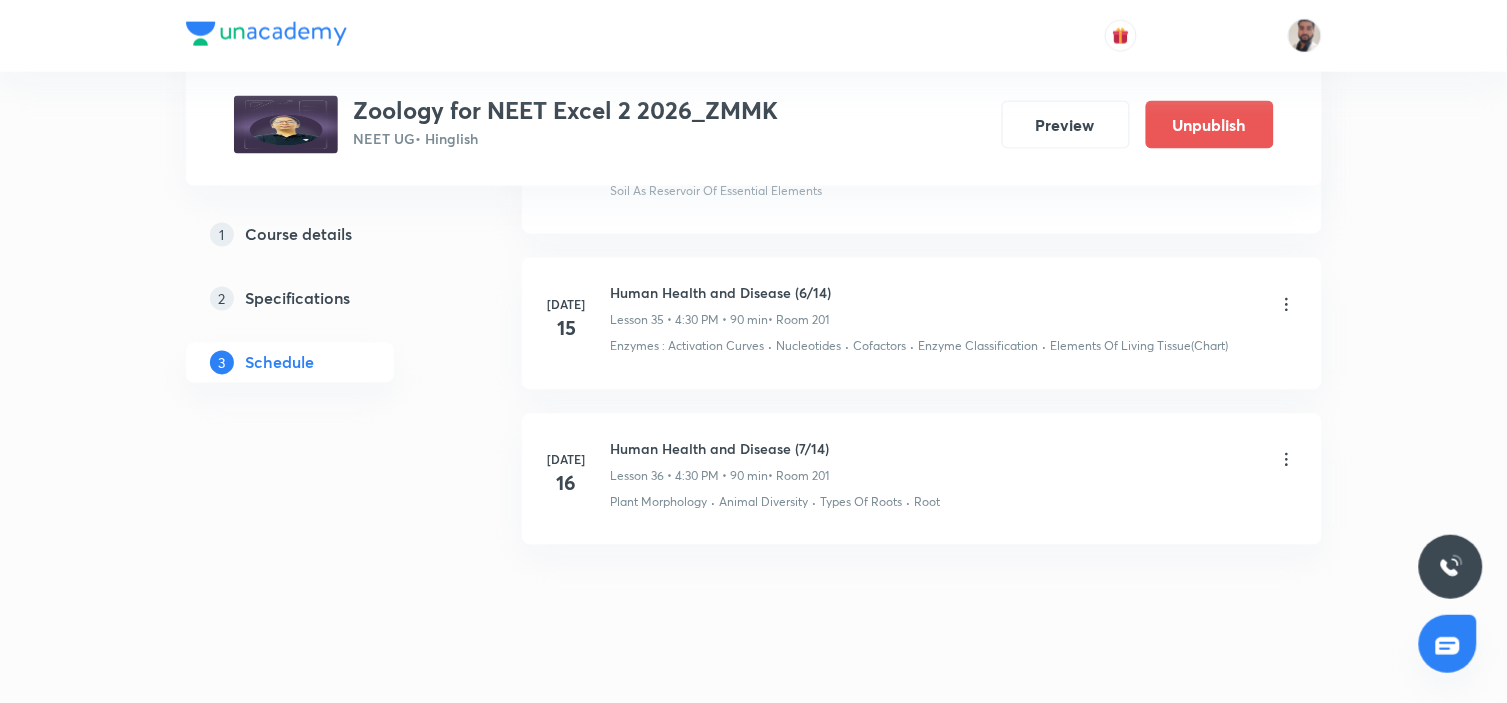 click 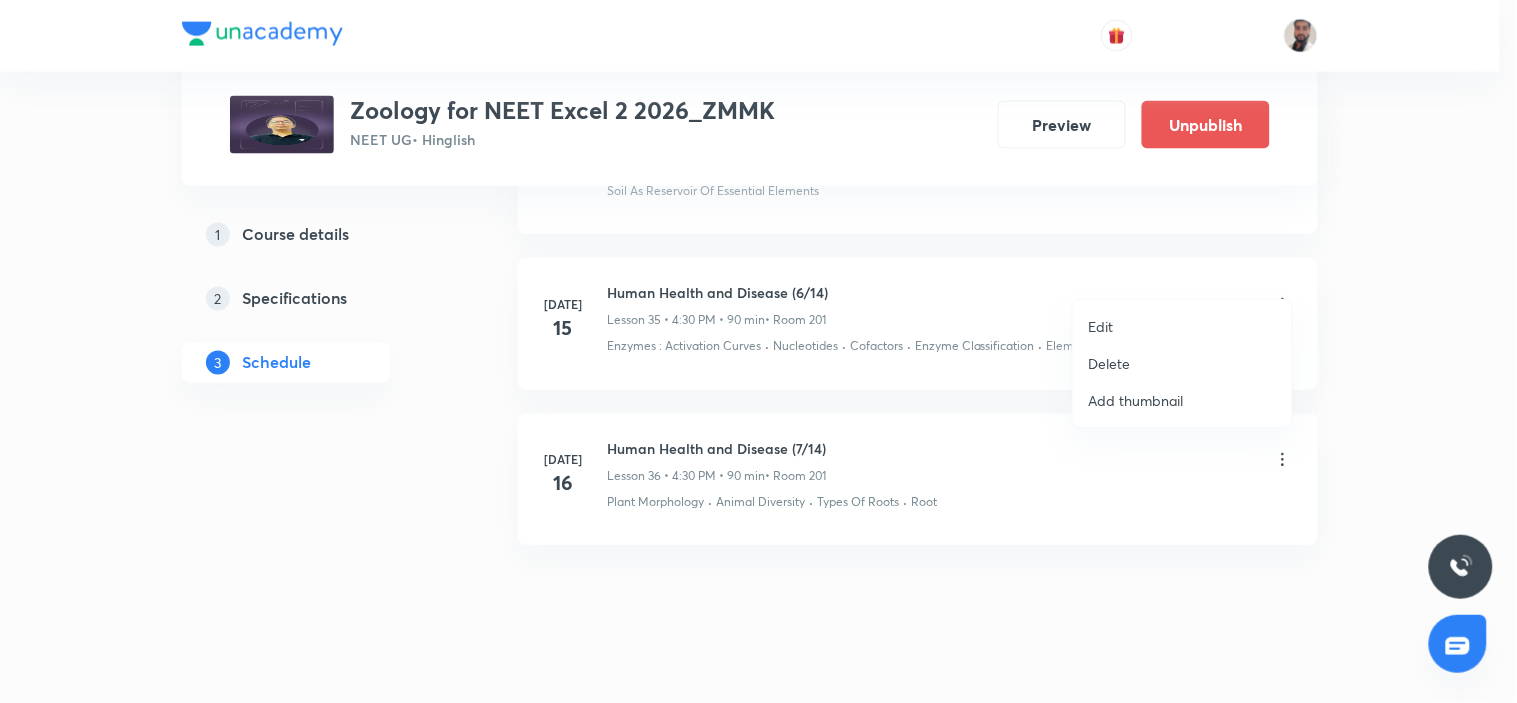 click on "Edit" at bounding box center (1182, 326) 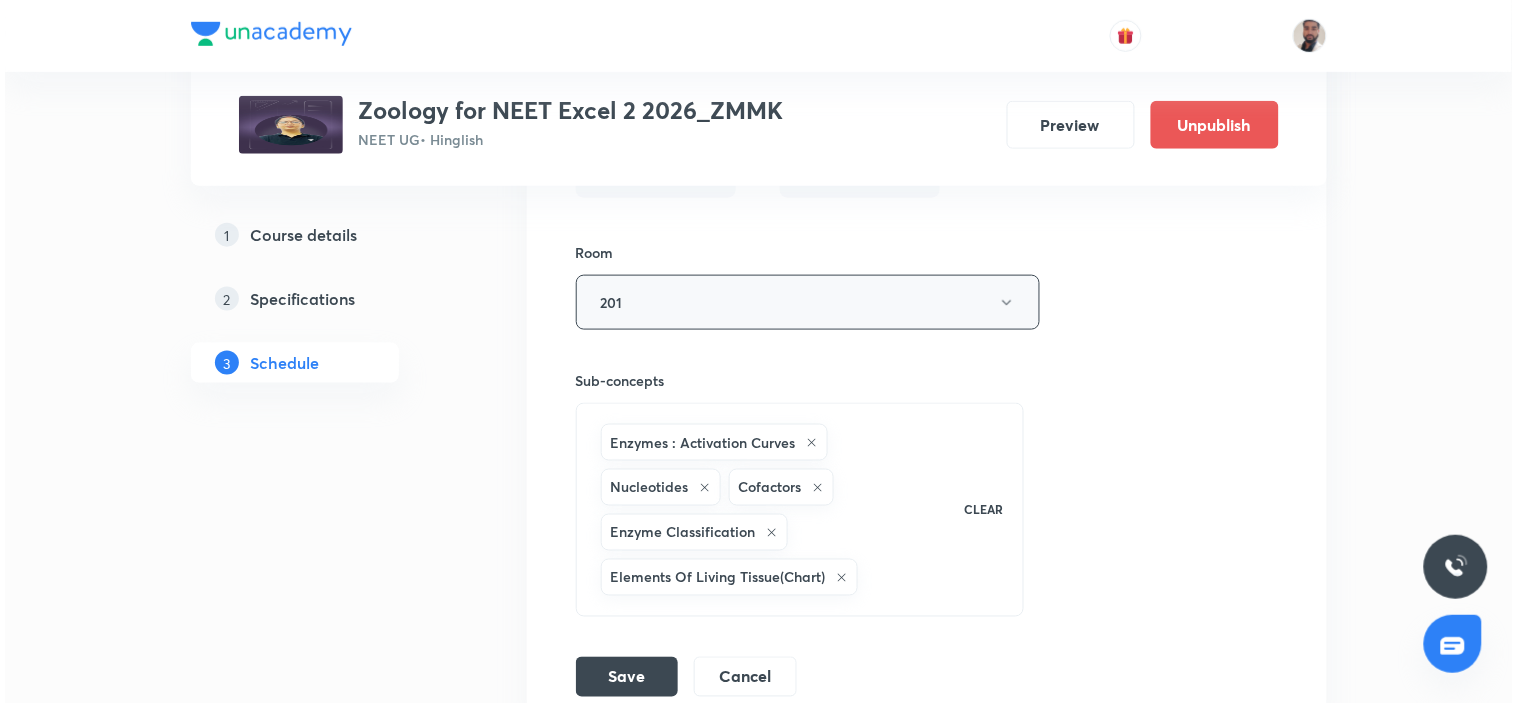 scroll, scrollTop: 6182, scrollLeft: 0, axis: vertical 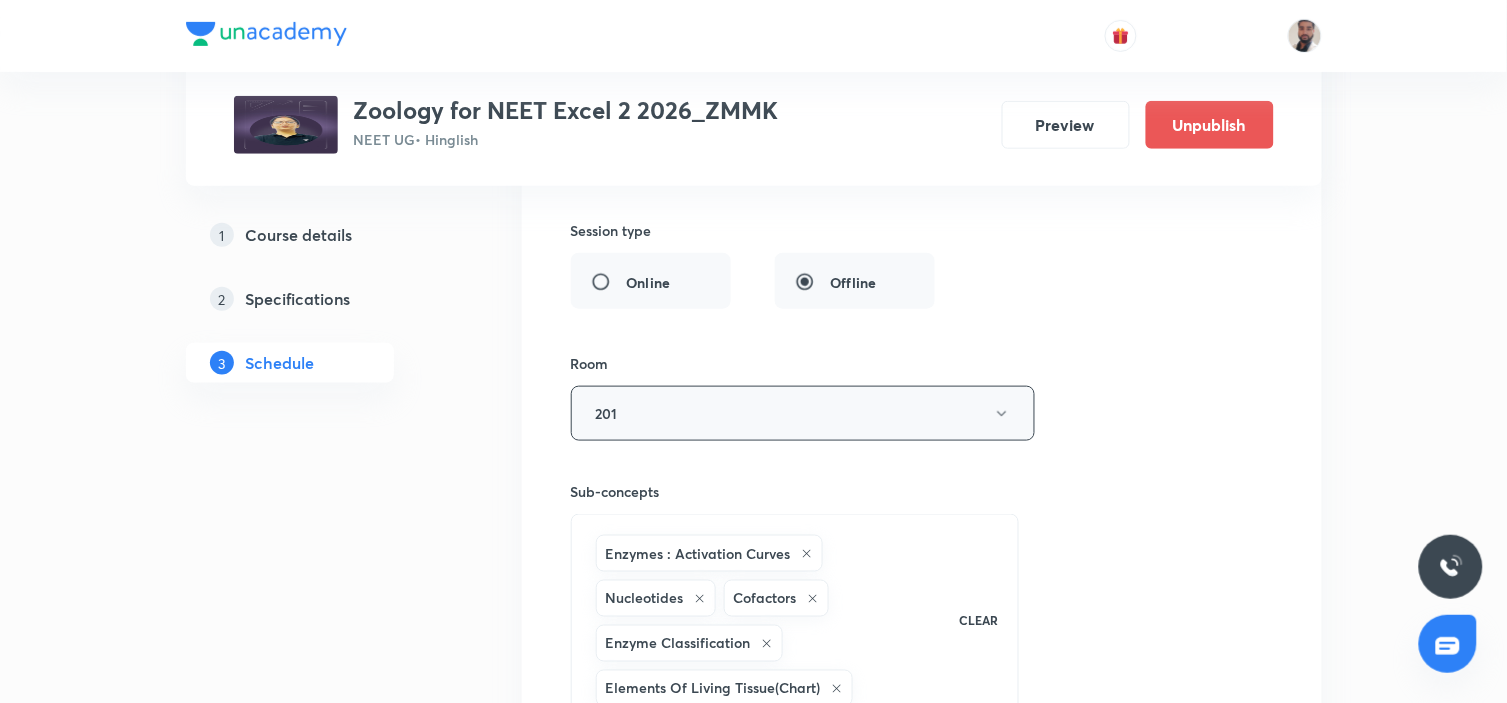 click on "201" at bounding box center (803, 413) 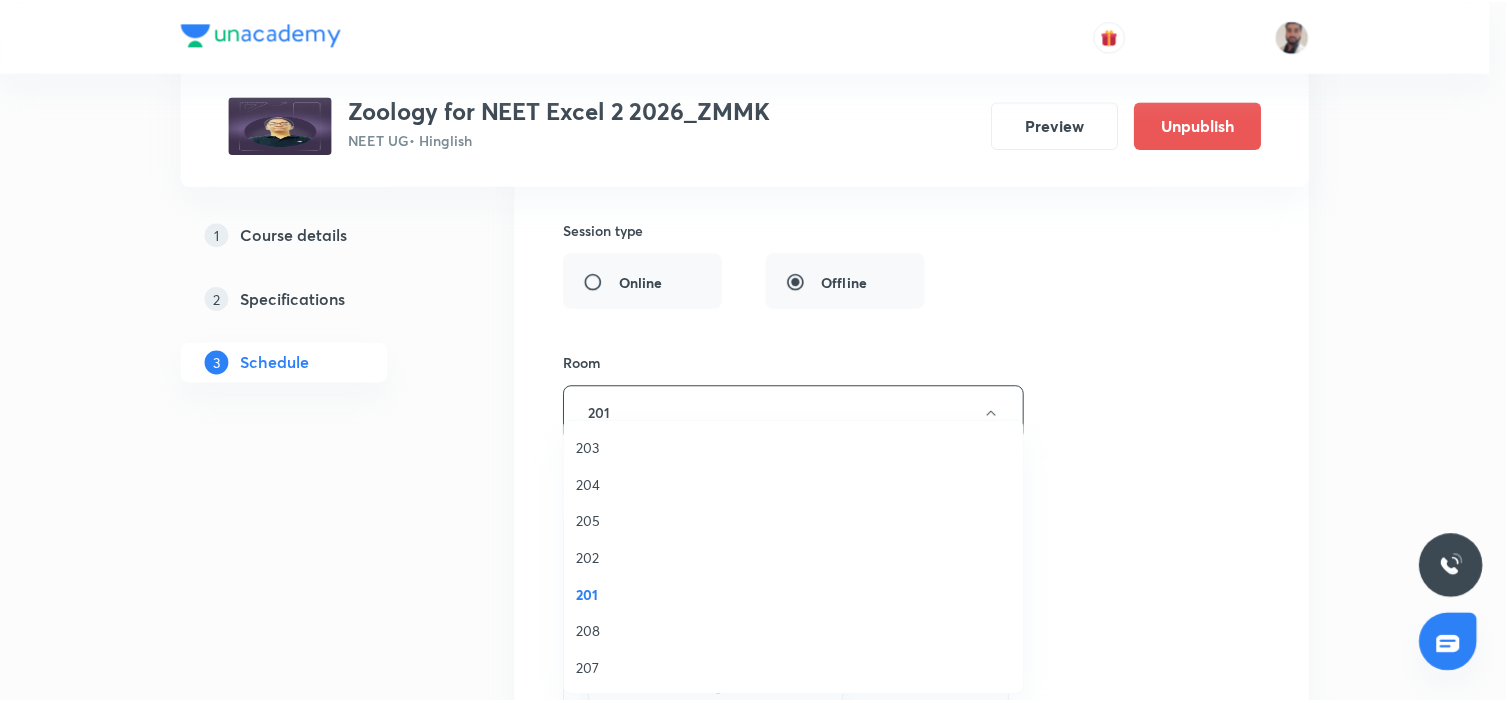 scroll, scrollTop: 38, scrollLeft: 0, axis: vertical 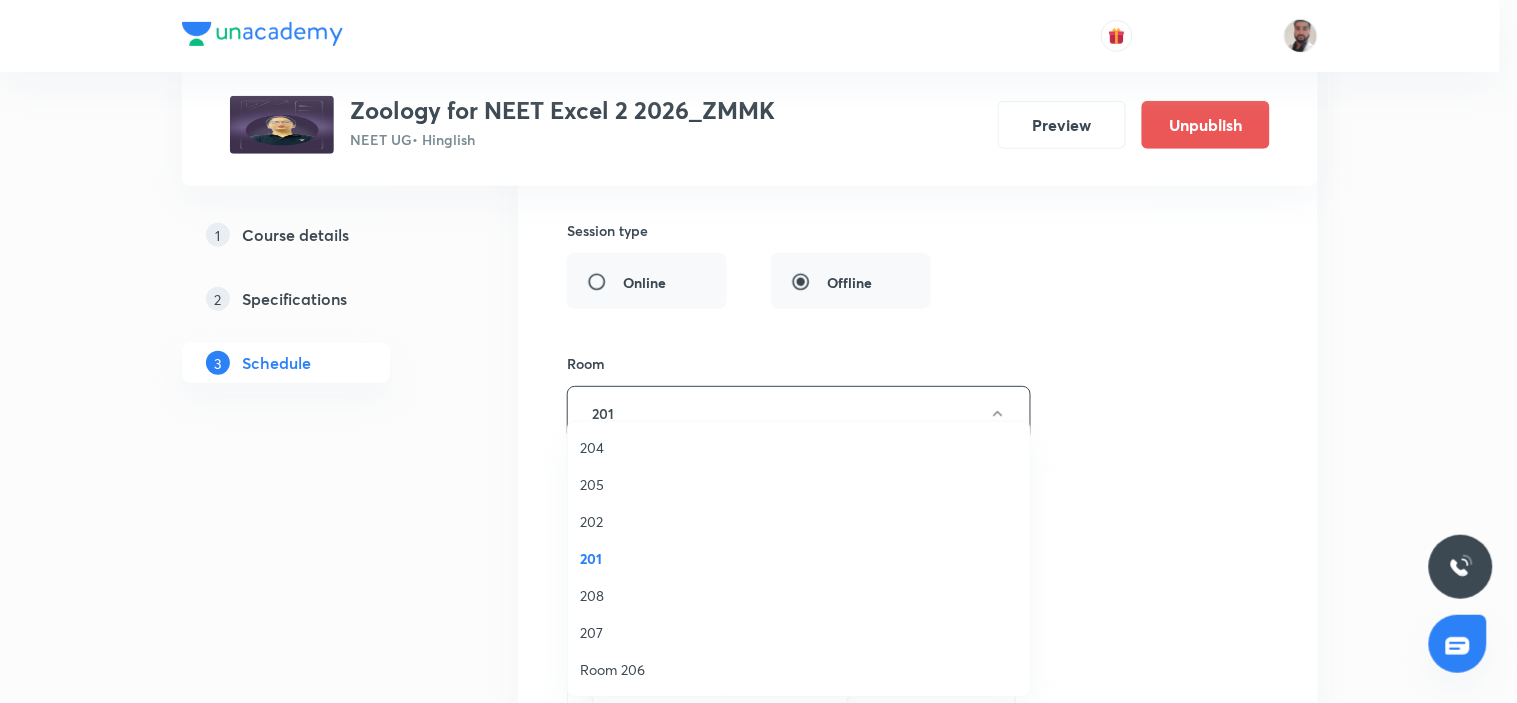 click on "Room 206" at bounding box center [799, 669] 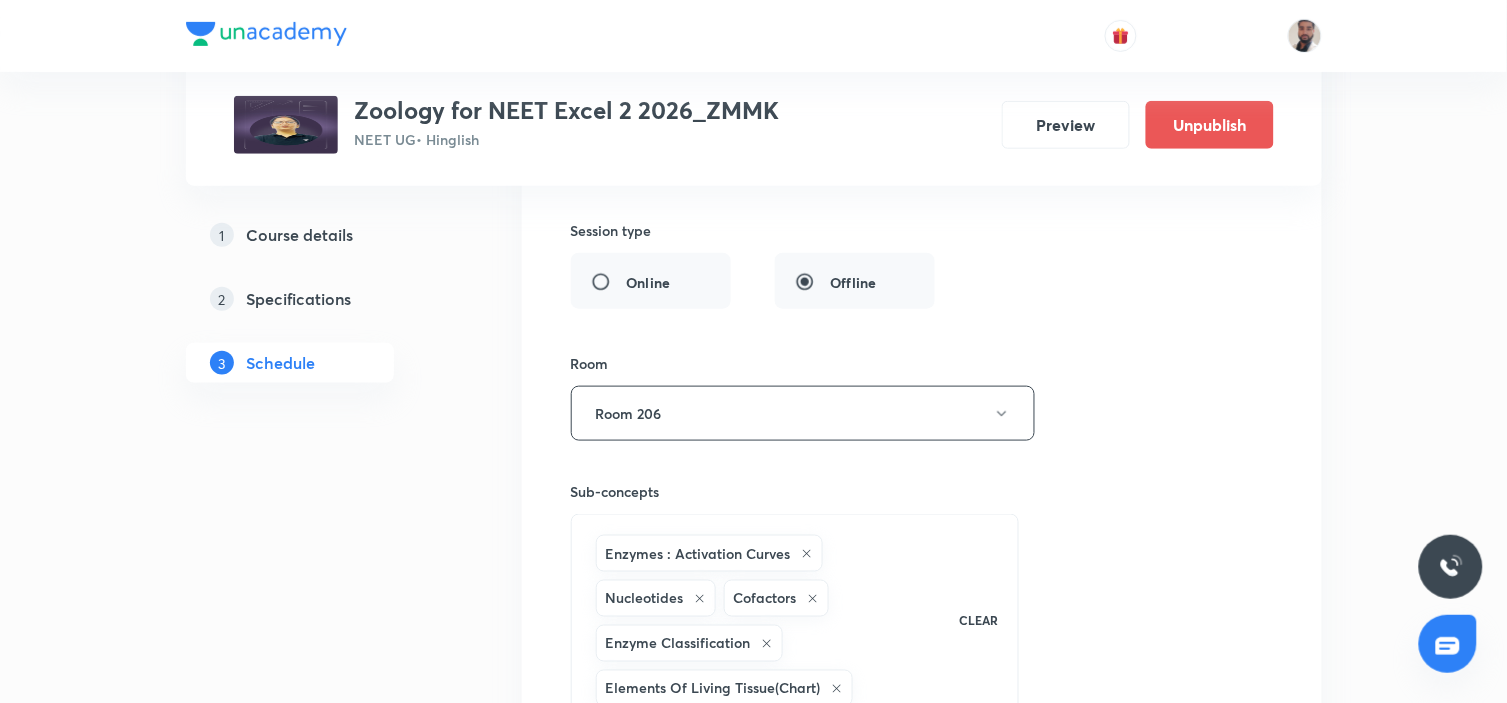 click on "1 Course details 2 Specifications 3 Schedule" at bounding box center (322, -2352) 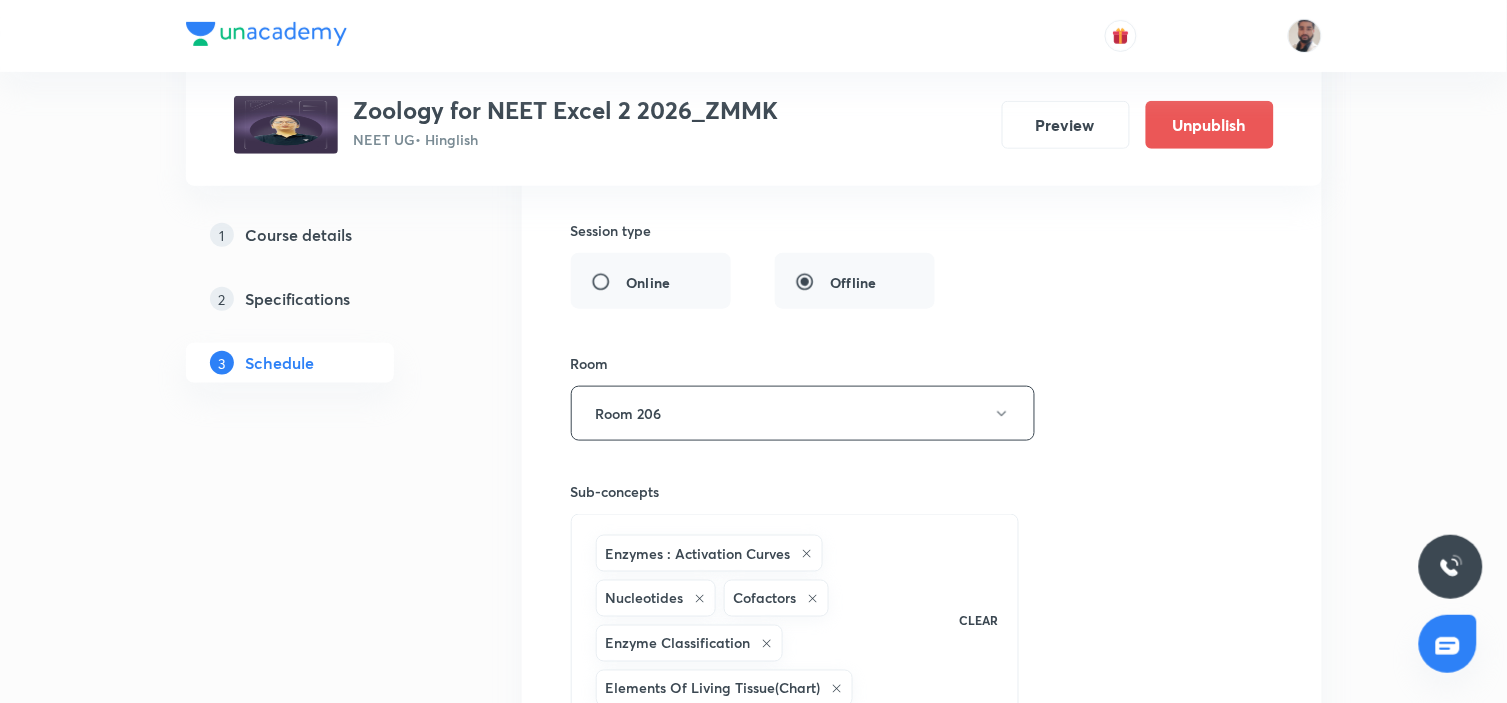 scroll, scrollTop: 6626, scrollLeft: 0, axis: vertical 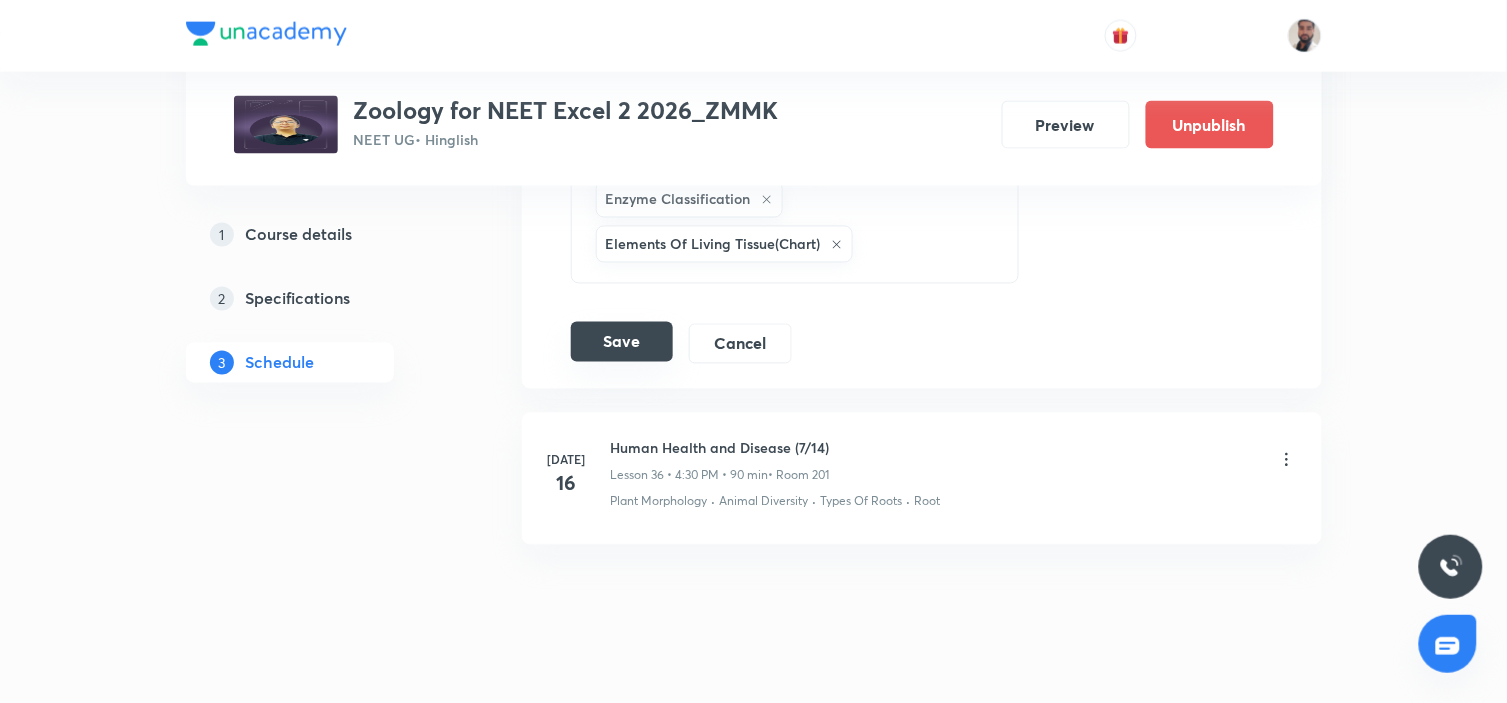 click on "Save" at bounding box center (622, 342) 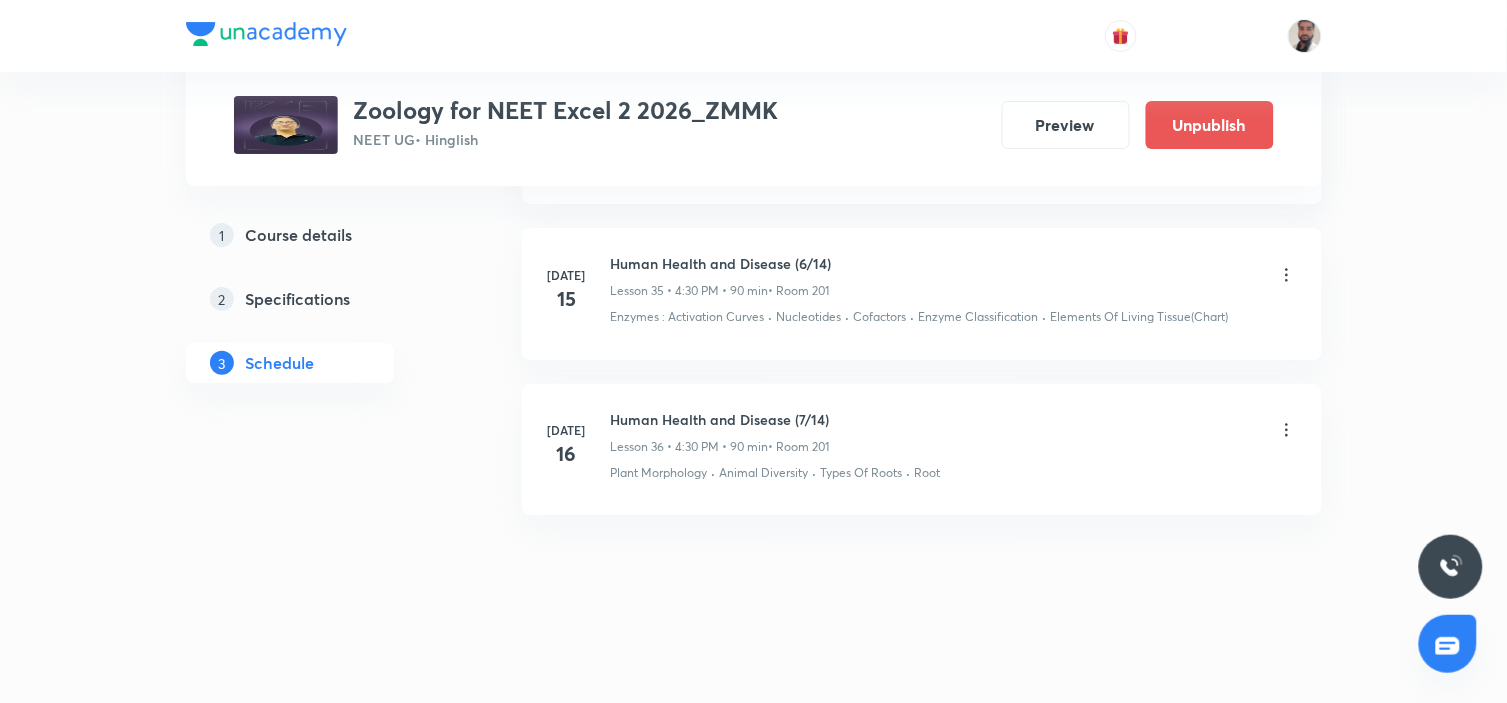 scroll, scrollTop: 5721, scrollLeft: 0, axis: vertical 